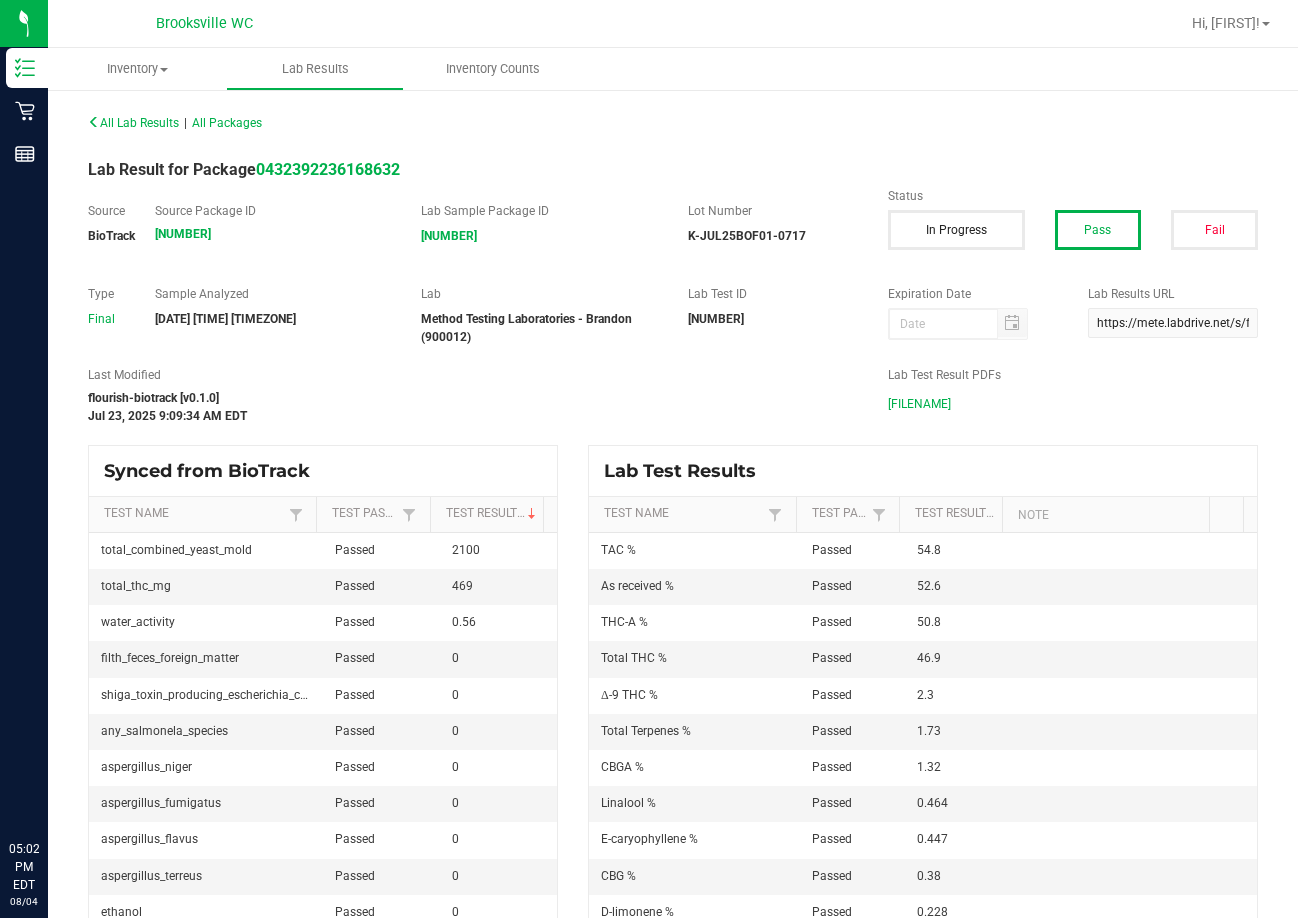 scroll, scrollTop: 0, scrollLeft: 0, axis: both 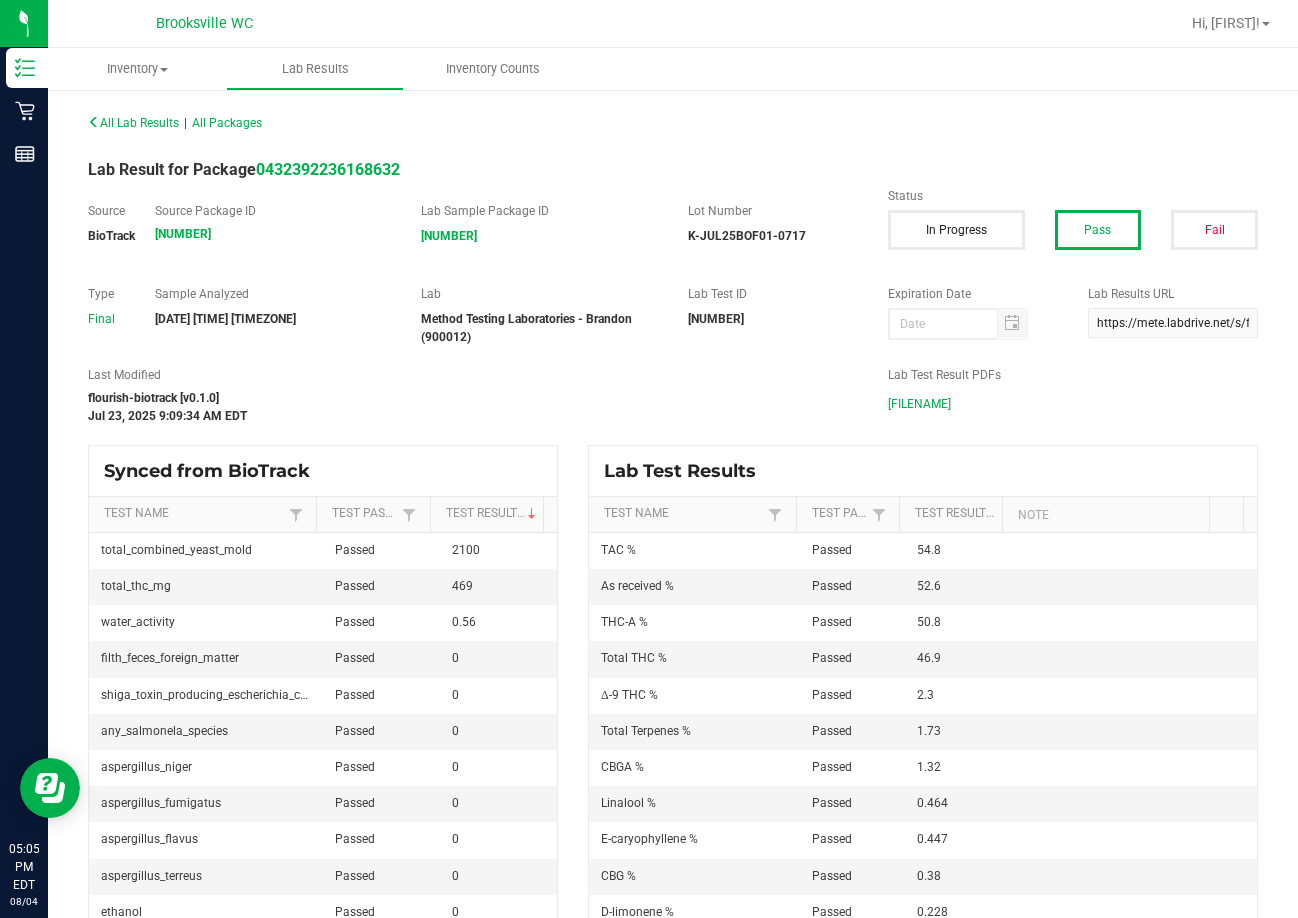 click on "All Lab Results  |  All Packages" at bounding box center (373, 123) 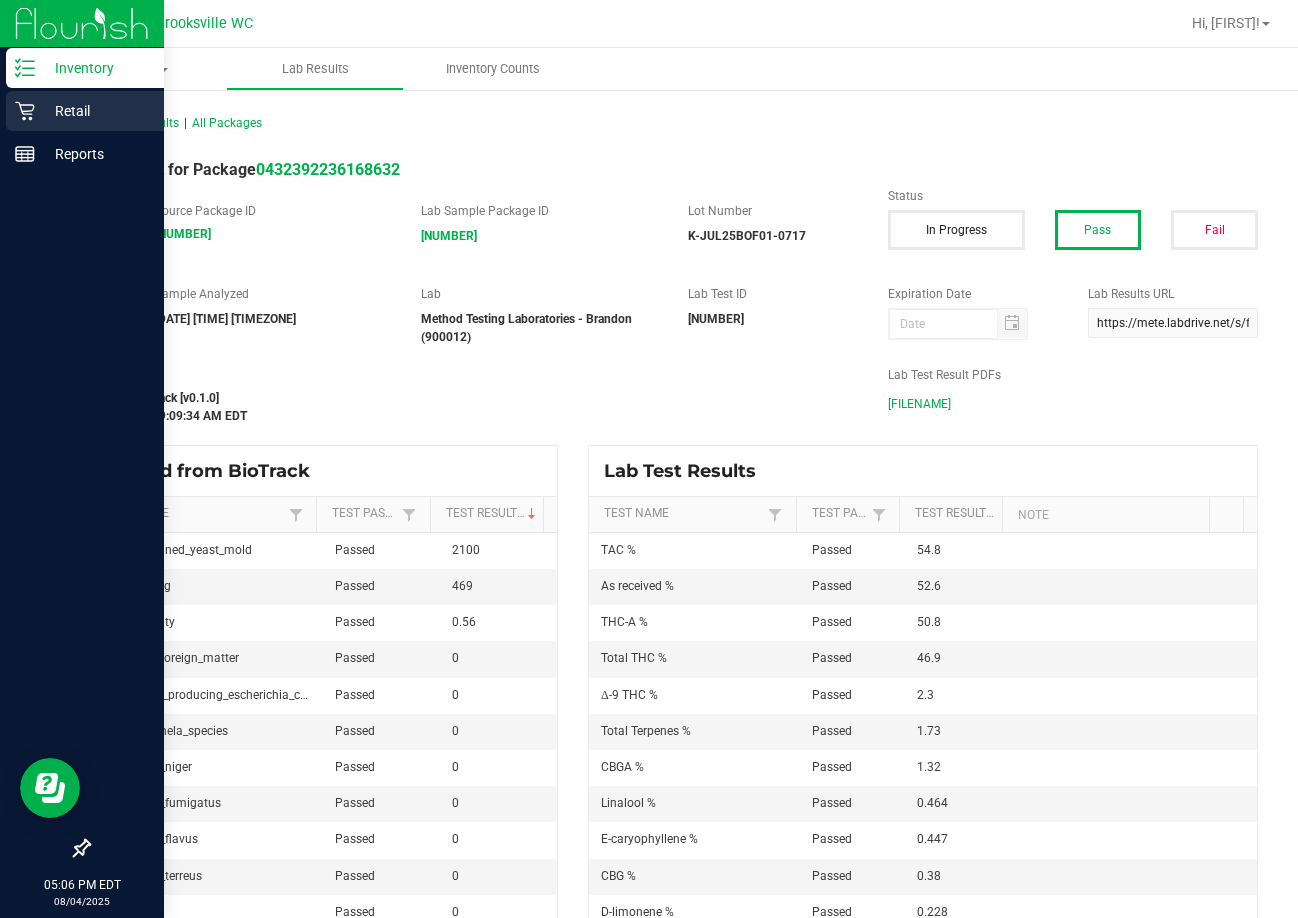 click on "Retail" at bounding box center [95, 111] 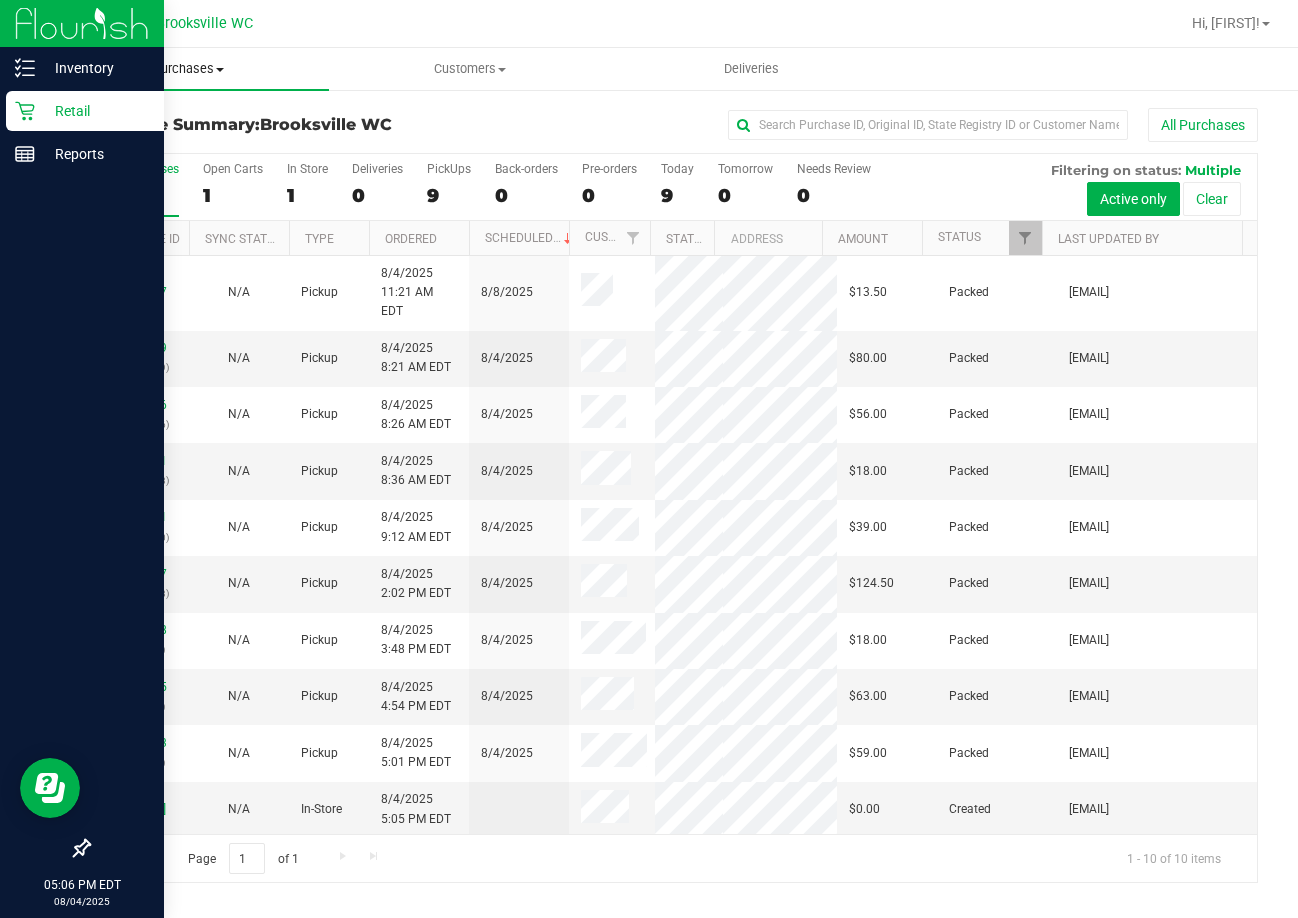click on "Purchases" at bounding box center [188, 69] 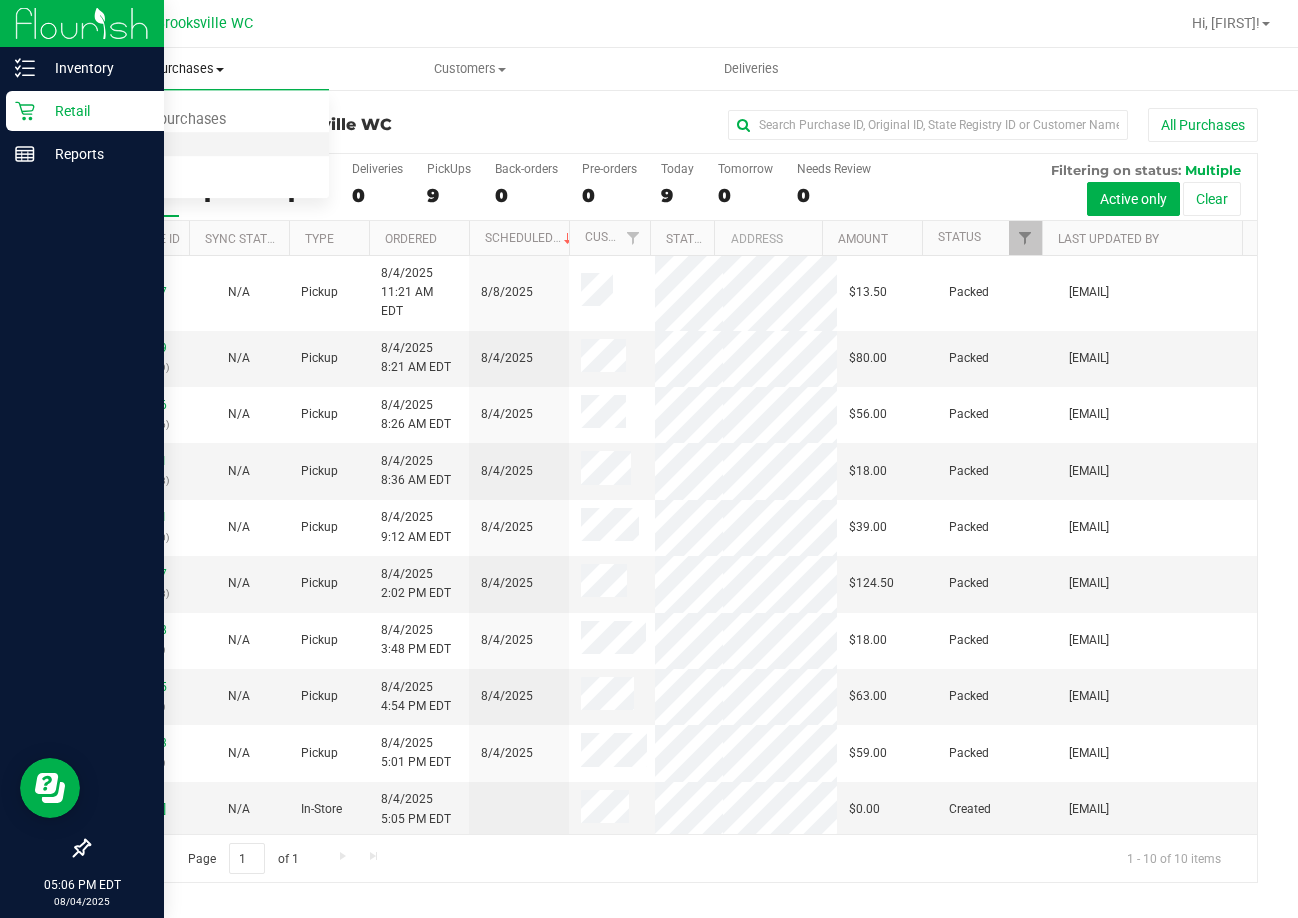 click on "Fulfillment" at bounding box center (110, 144) 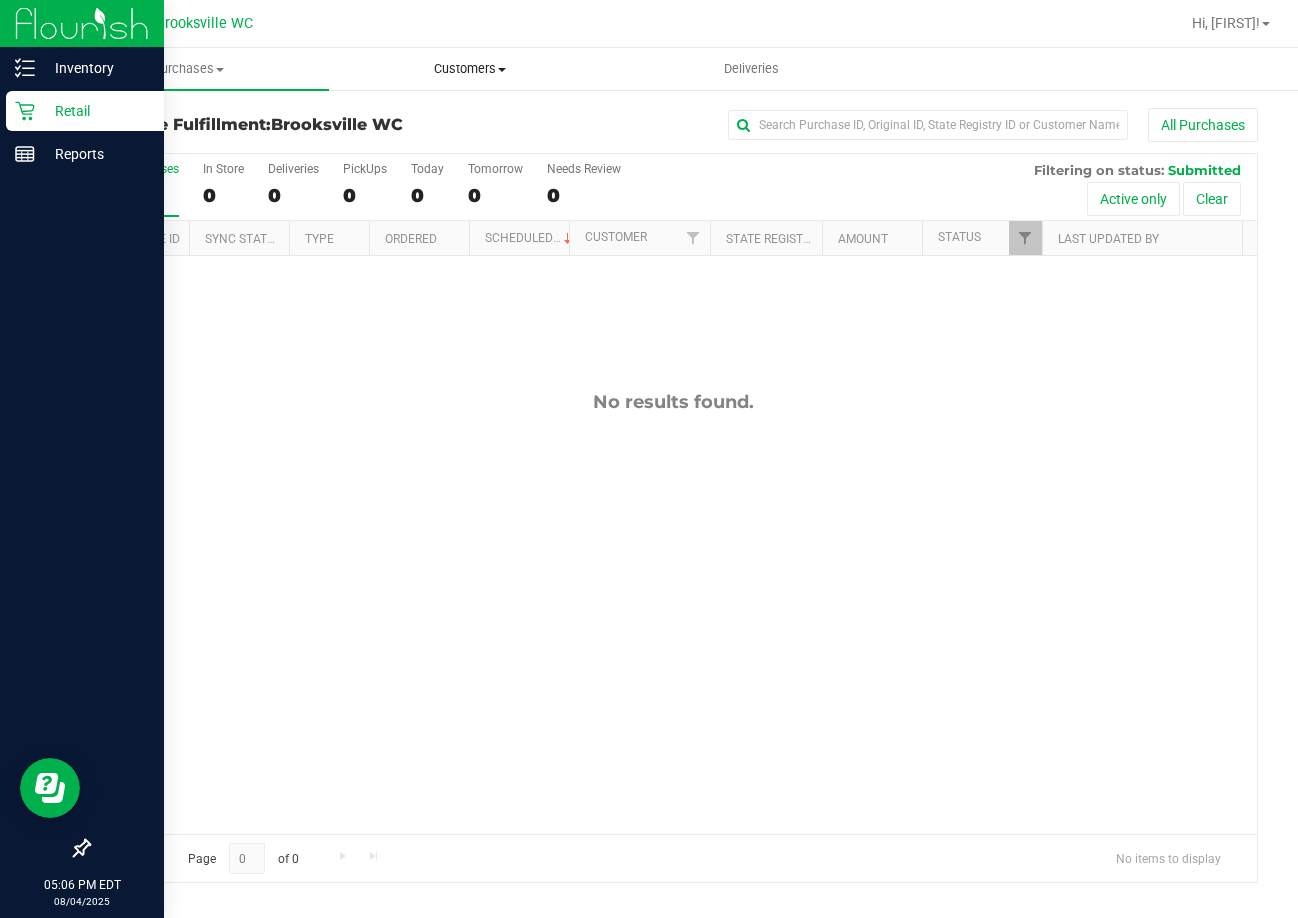 click on "Customers" at bounding box center [469, 69] 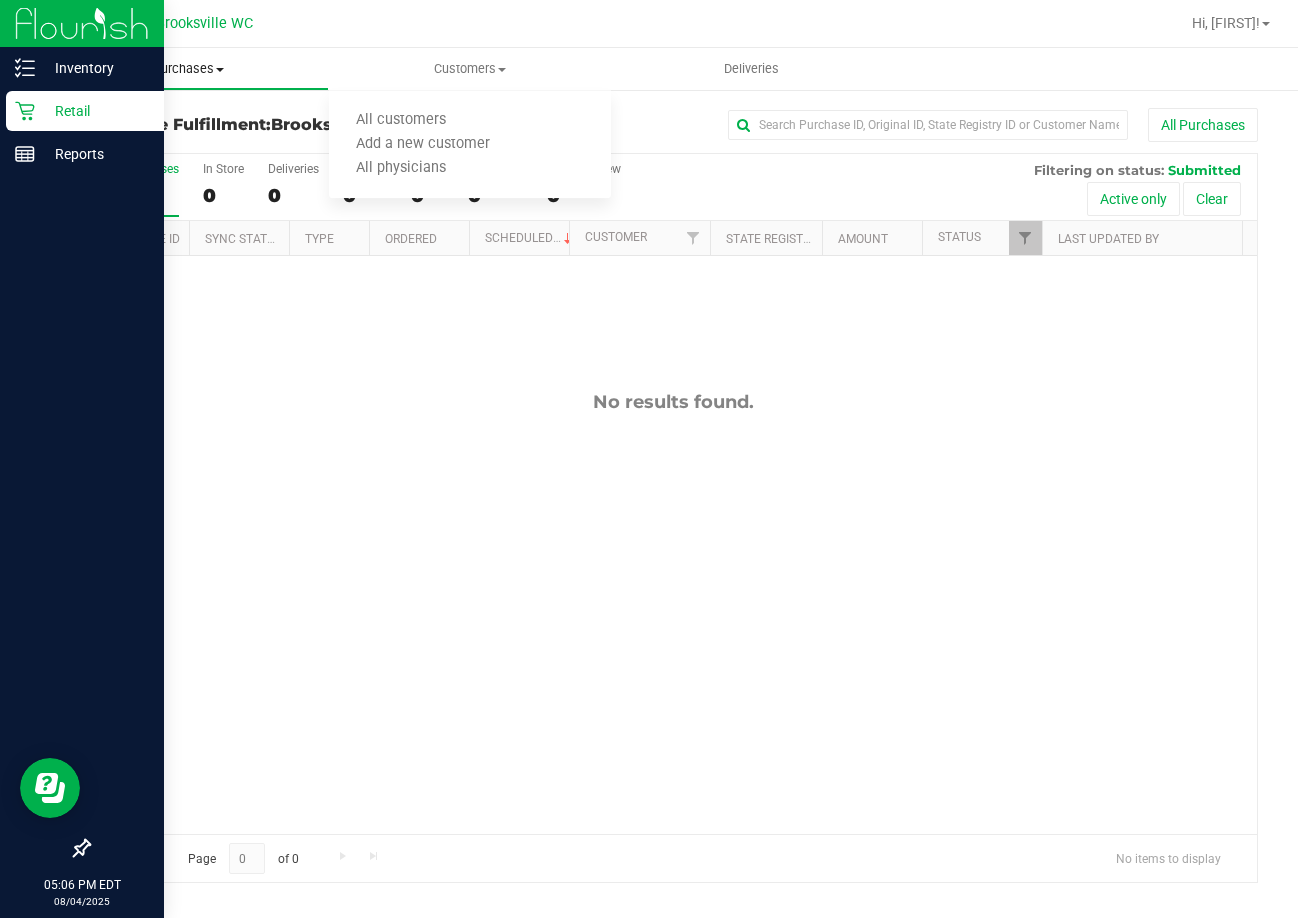 click on "Purchases" at bounding box center [188, 69] 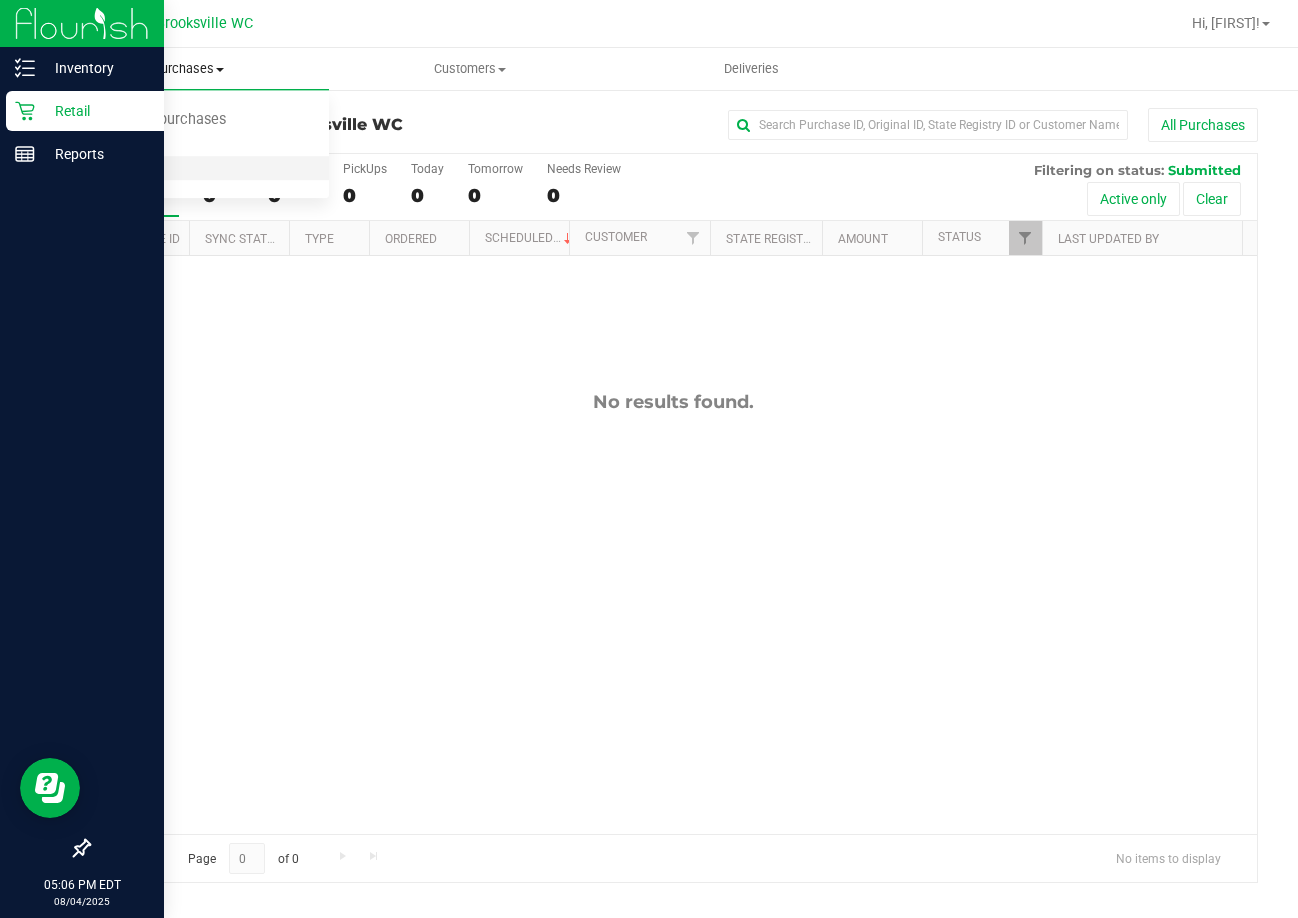 click on "All purchases" at bounding box center [119, 168] 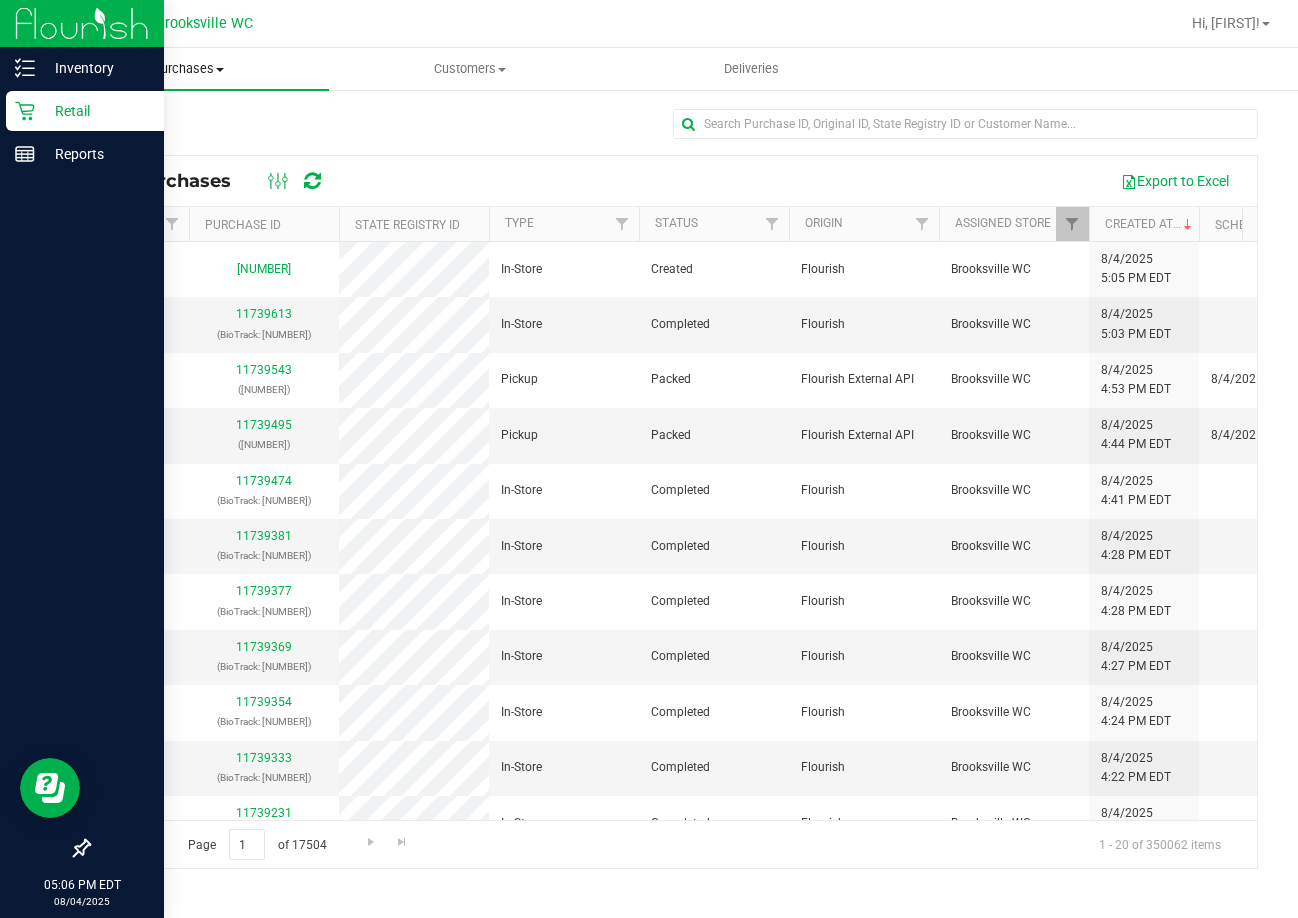 click on "Purchases" at bounding box center [188, 69] 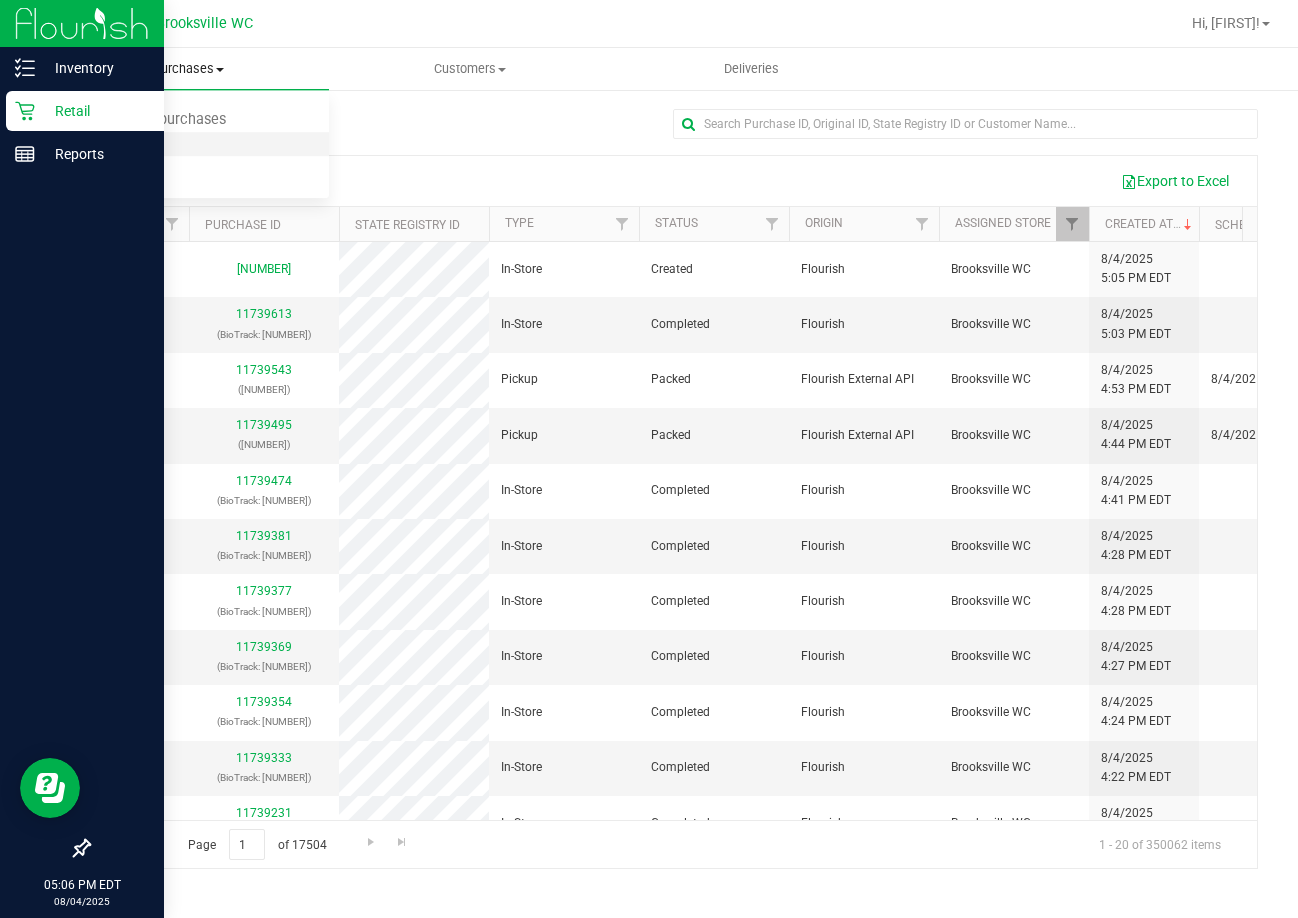 click on "Fulfillment" at bounding box center [110, 144] 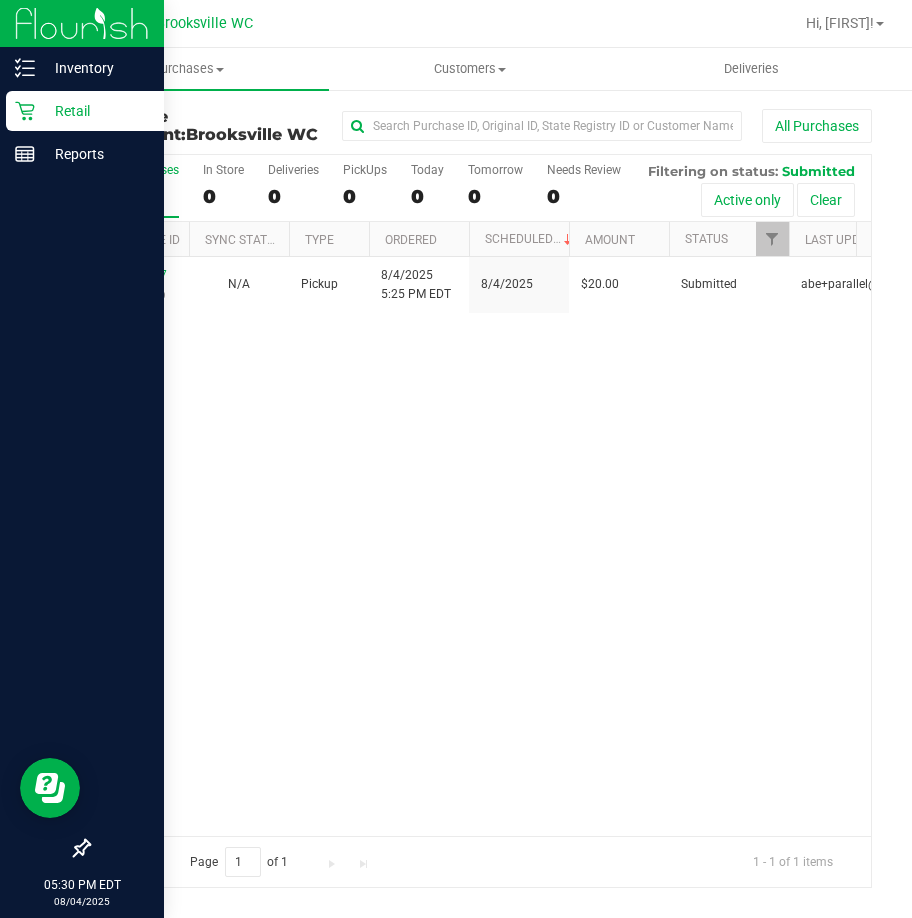 click on "Brooksville WC" at bounding box center [208, 23] 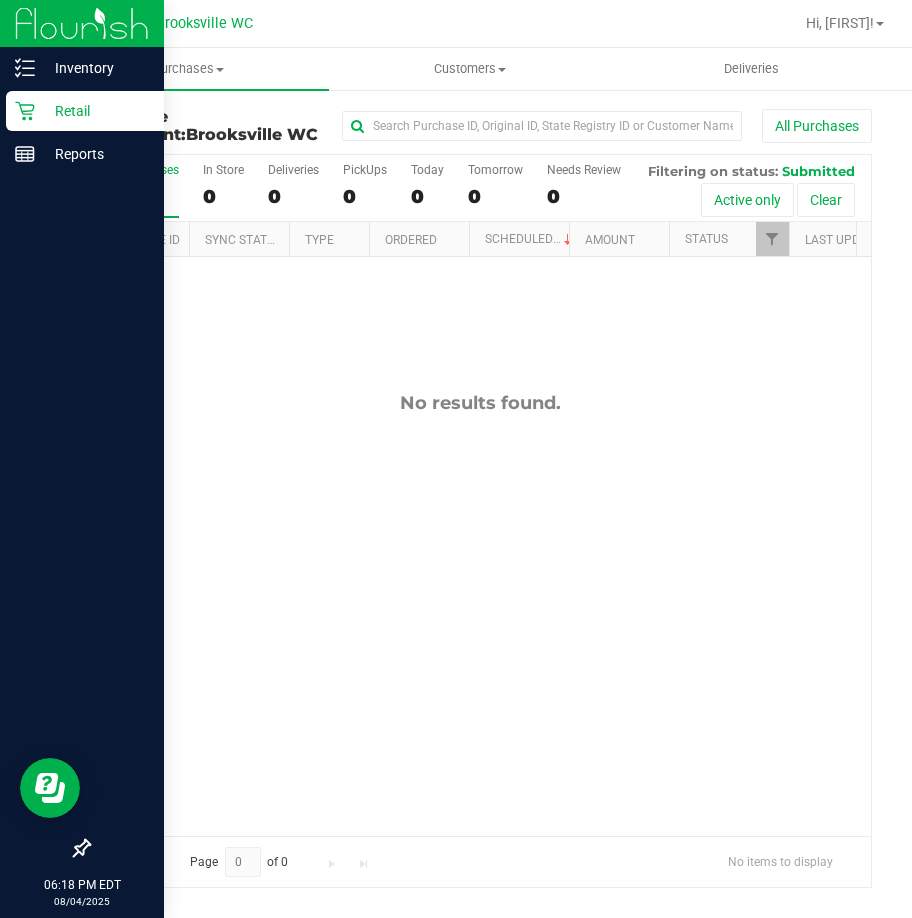 click on "All Purchases
0
In Store
0
Deliveries
0
PickUps
0
Today
0
Tomorrow
0
Needs Review
0
Filtering on status:
Submitted
Active only
Clear" at bounding box center (480, 188) 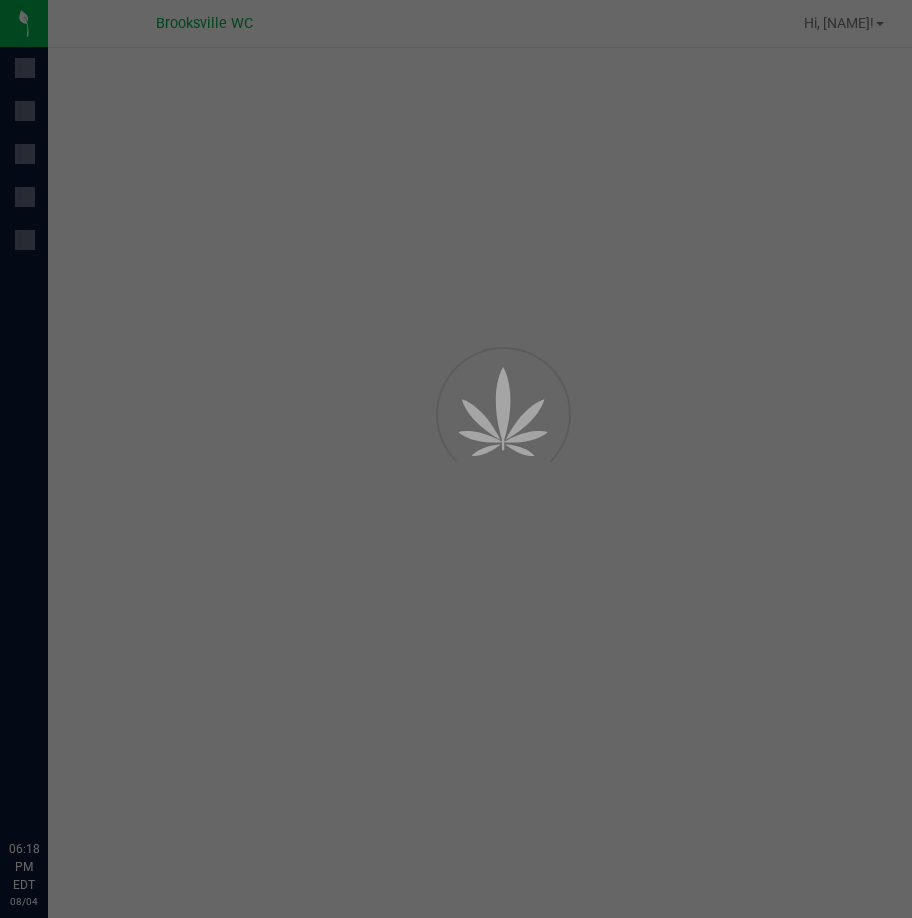 scroll, scrollTop: 0, scrollLeft: 0, axis: both 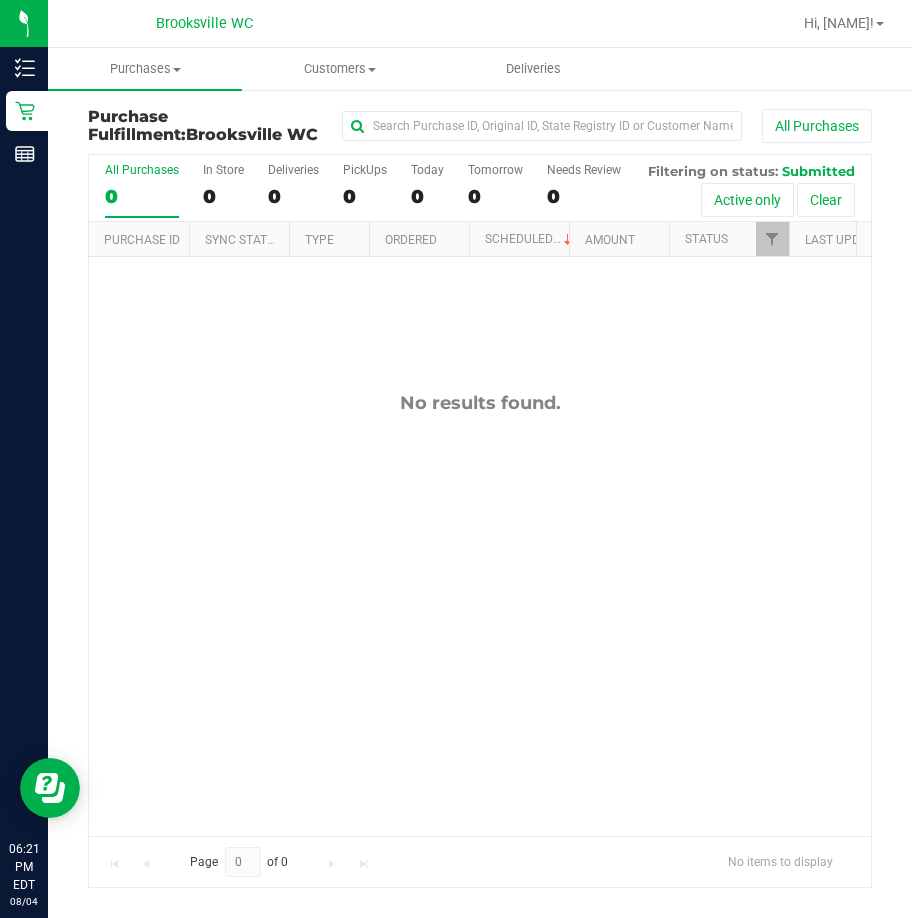 click on "Purchases
Summary of purchases
Fulfillment
All purchases
Customers
All customers
Add a new customer
All physicians" at bounding box center [504, 69] 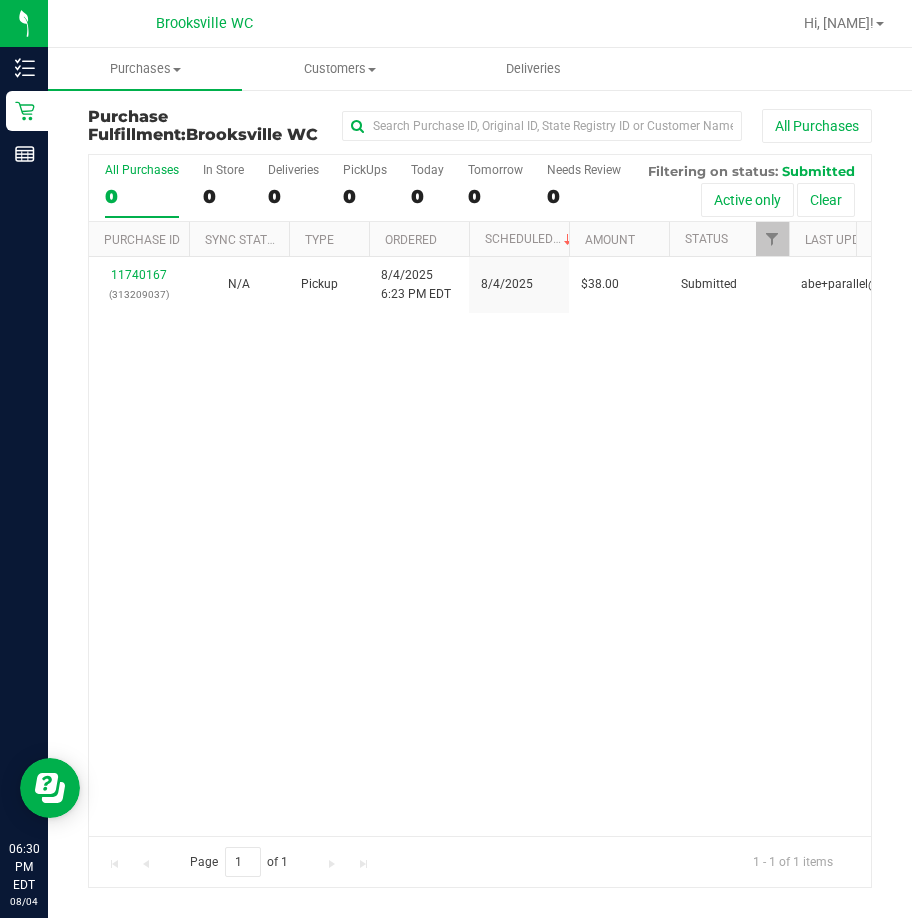click on "11740167
(313209037)
N/A
Pickup 8/4/2025 6:23 PM EDT 8/4/2025
$38.00
Submitted [EMAIL]" at bounding box center (480, 546) 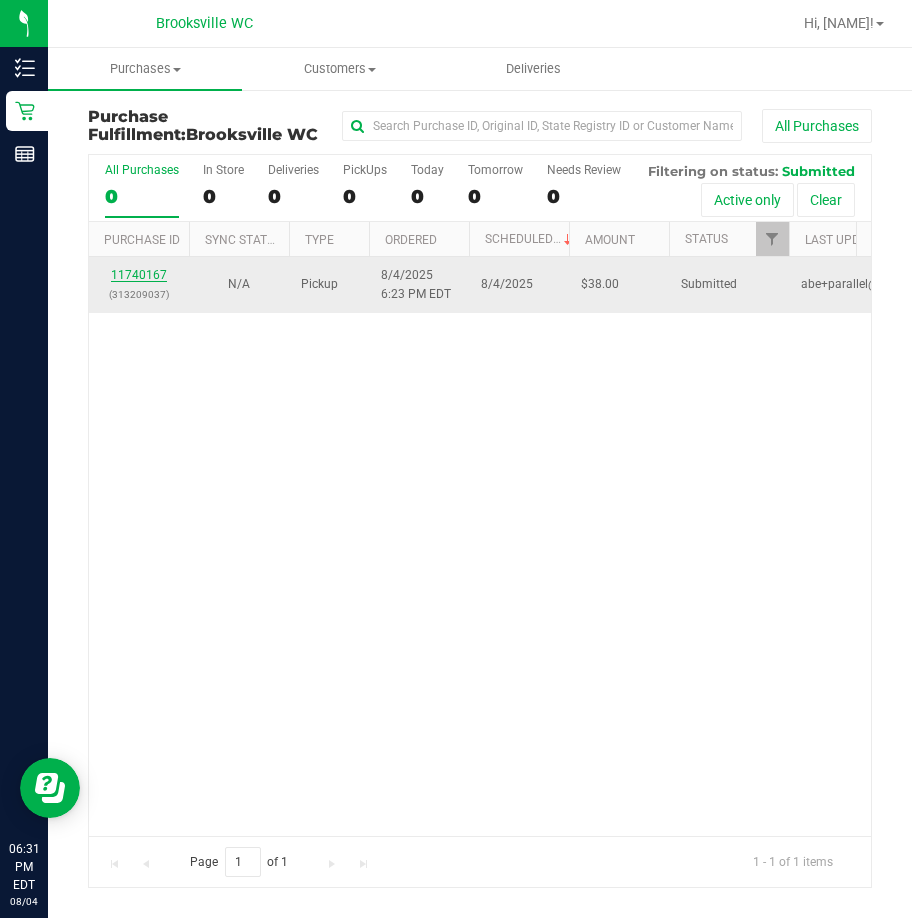 click on "11740167" at bounding box center (139, 275) 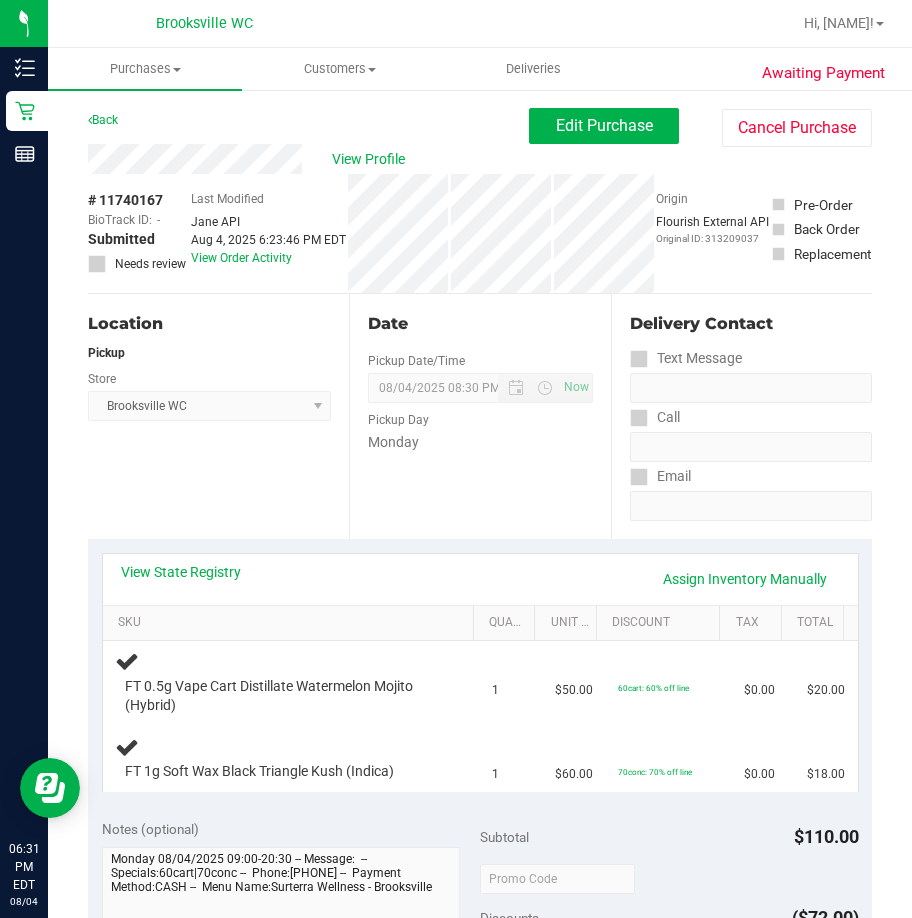 click on "Location
Pickup
Store
Brooksville WC Select Store Bonita Springs WC Boynton Beach WC Bradenton WC Brandon WC Brooksville WC Call Center Clermont WC Crestview WC Deerfield Beach WC Delray Beach WC Deltona WC Ft Walton Beach WC Ft. Lauderdale WC Ft. Myers WC Gainesville WC Jax Atlantic WC JAX DC REP Jax WC Key West WC Lakeland WC Largo WC Lehigh Acres DC REP Merritt Island WC Miami 72nd WC Miami Beach WC Miami Dadeland WC Miramar DC REP New Port Richey WC North Palm Beach WC North Port WC Ocala WC Orange Park WC Orlando Colonial WC Orlando DC REP Orlando WC Oviedo WC Palm Bay WC Palm Coast WC Panama City WC Pensacola WC Port Orange WC Port St. Lucie WC Sebring WC South Tampa WC St. Pete WC Summerfield WC Tallahassee DC REP Tallahassee WC Tampa DC Testing Tampa Warehouse Tampa WC TX Austin DC TX Plano Retail WPB DC" at bounding box center (218, 416) 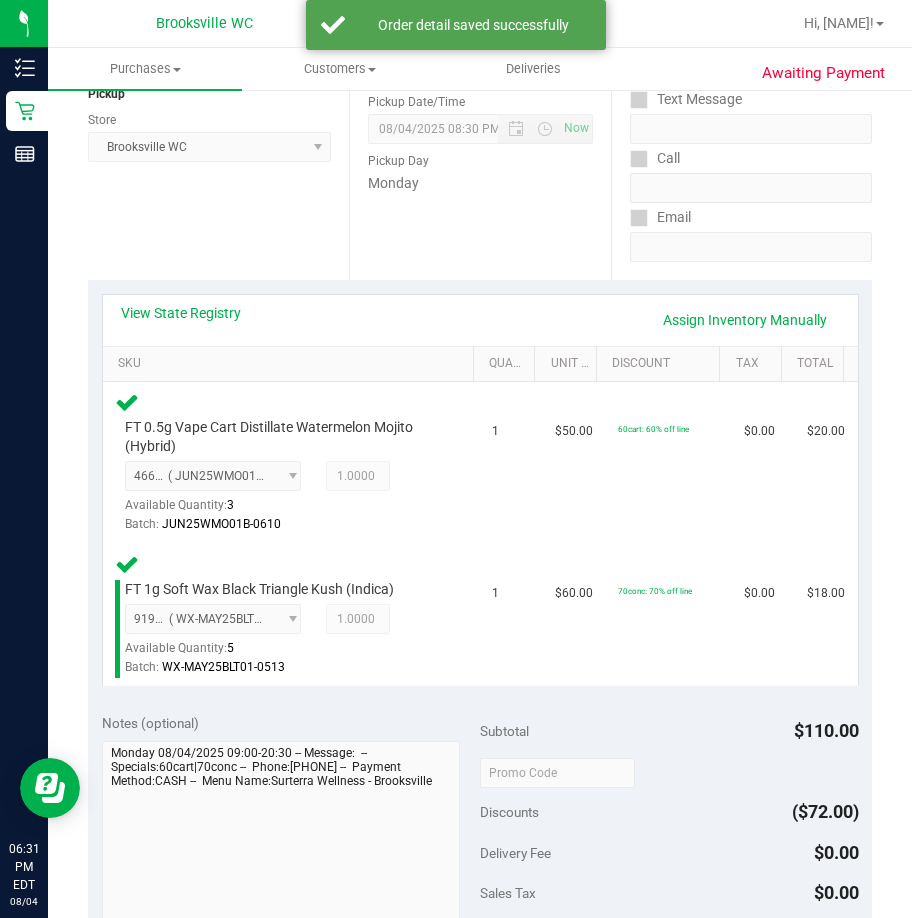 scroll, scrollTop: 800, scrollLeft: 0, axis: vertical 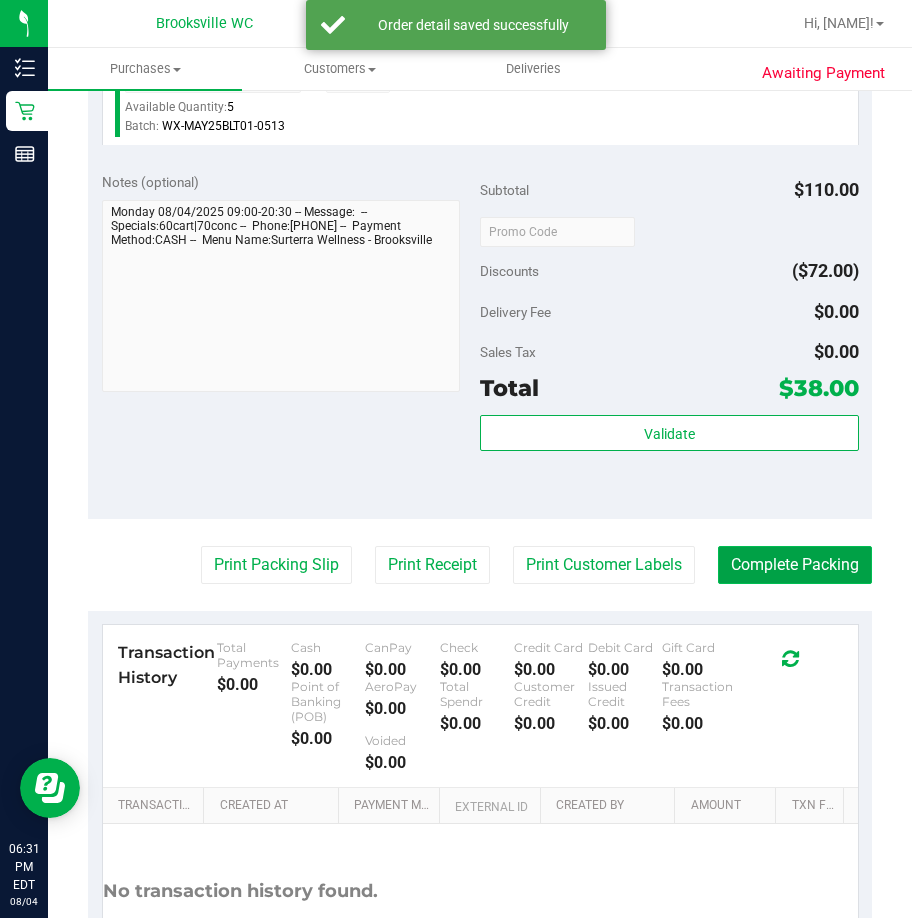 click on "Complete Packing" at bounding box center [795, 565] 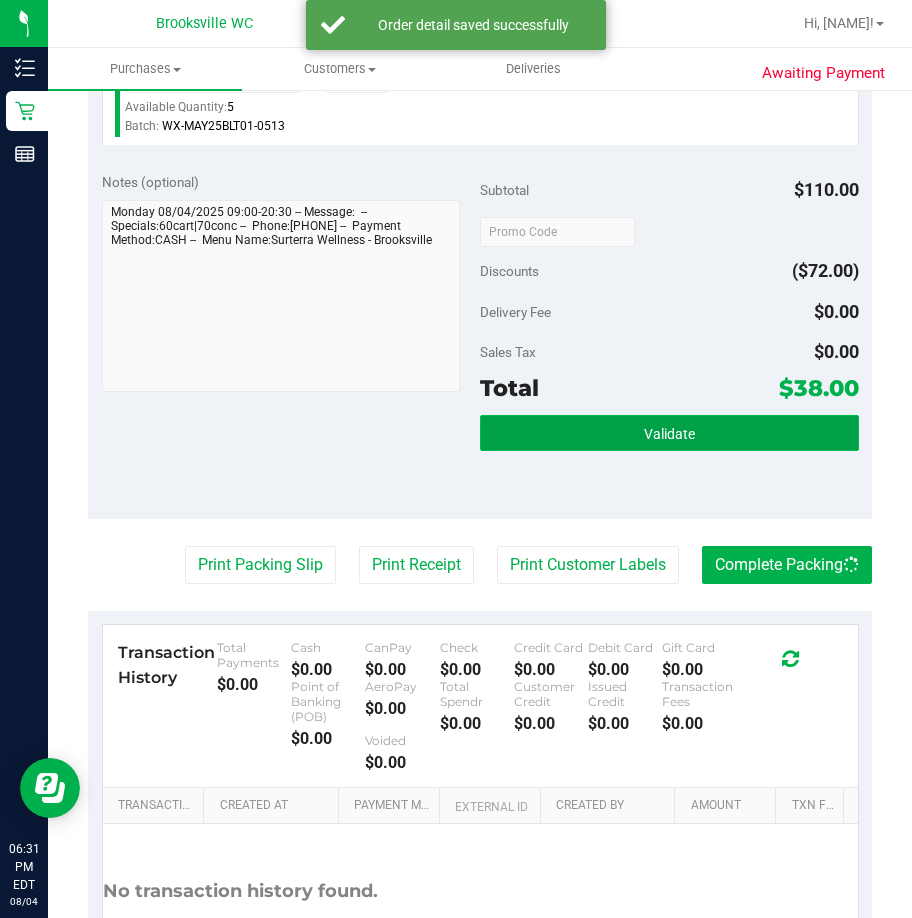 click on "Validate" at bounding box center [669, 433] 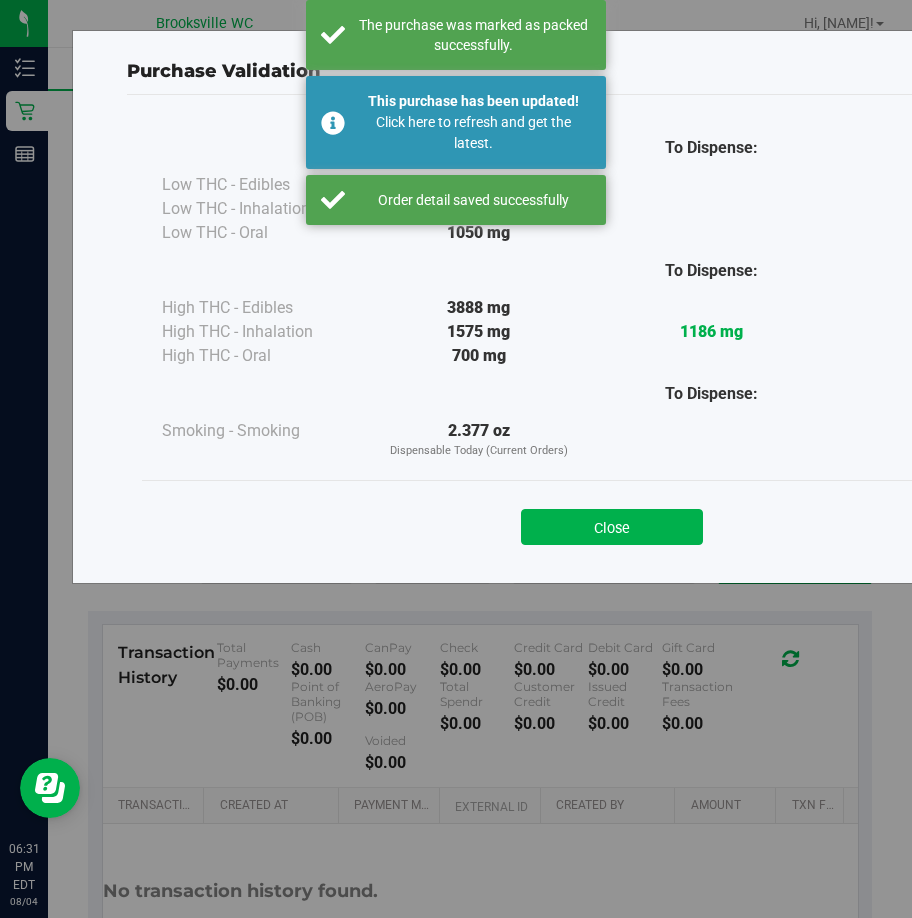 click on "Close" at bounding box center [612, 521] 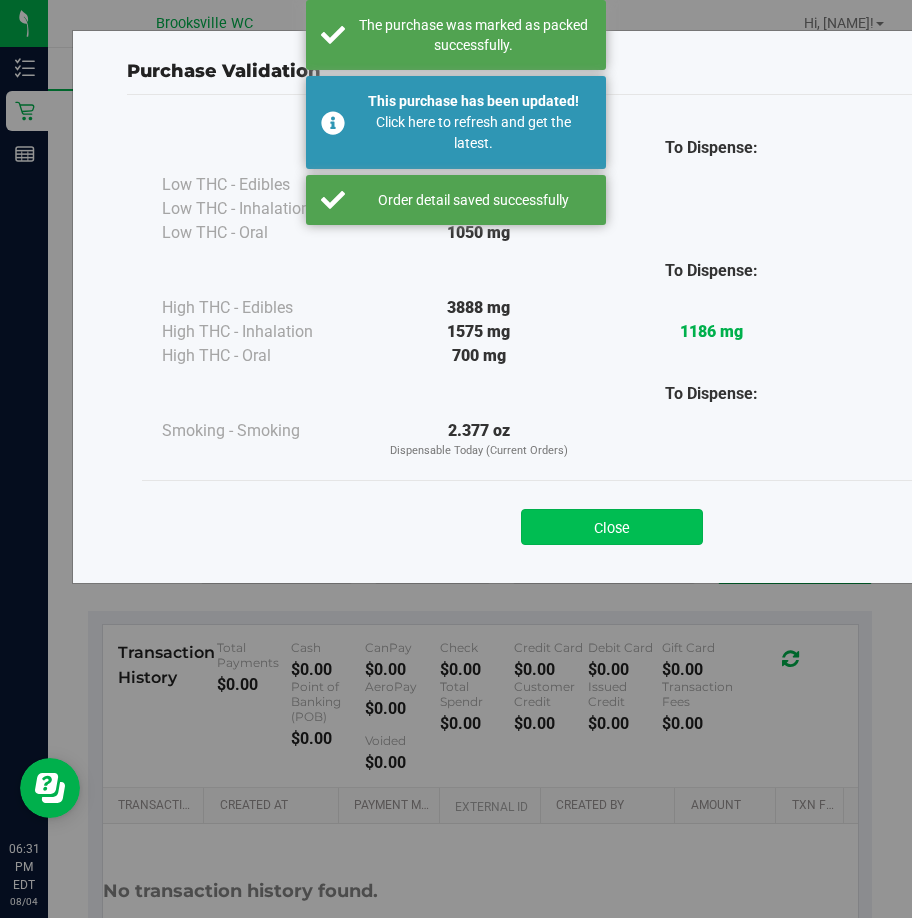 click on "Close" at bounding box center (612, 527) 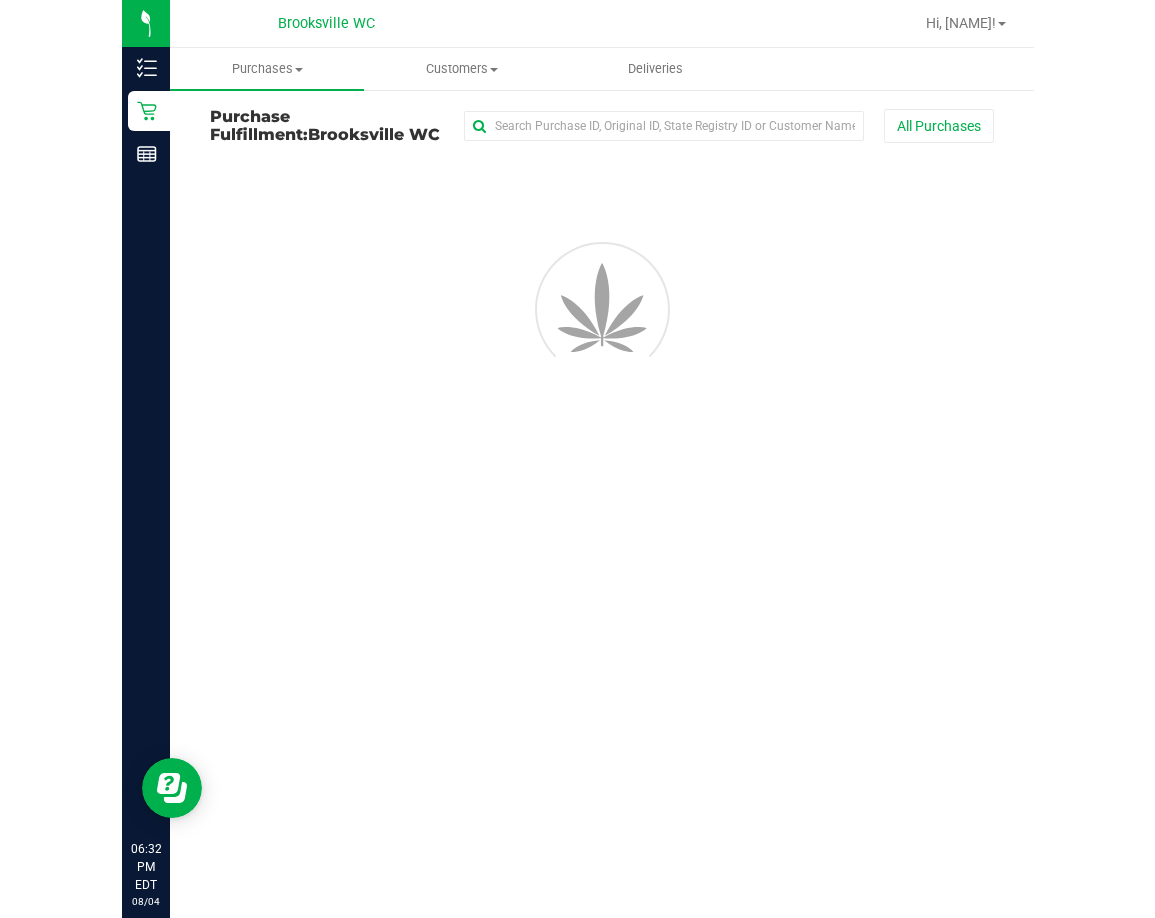 scroll, scrollTop: 0, scrollLeft: 0, axis: both 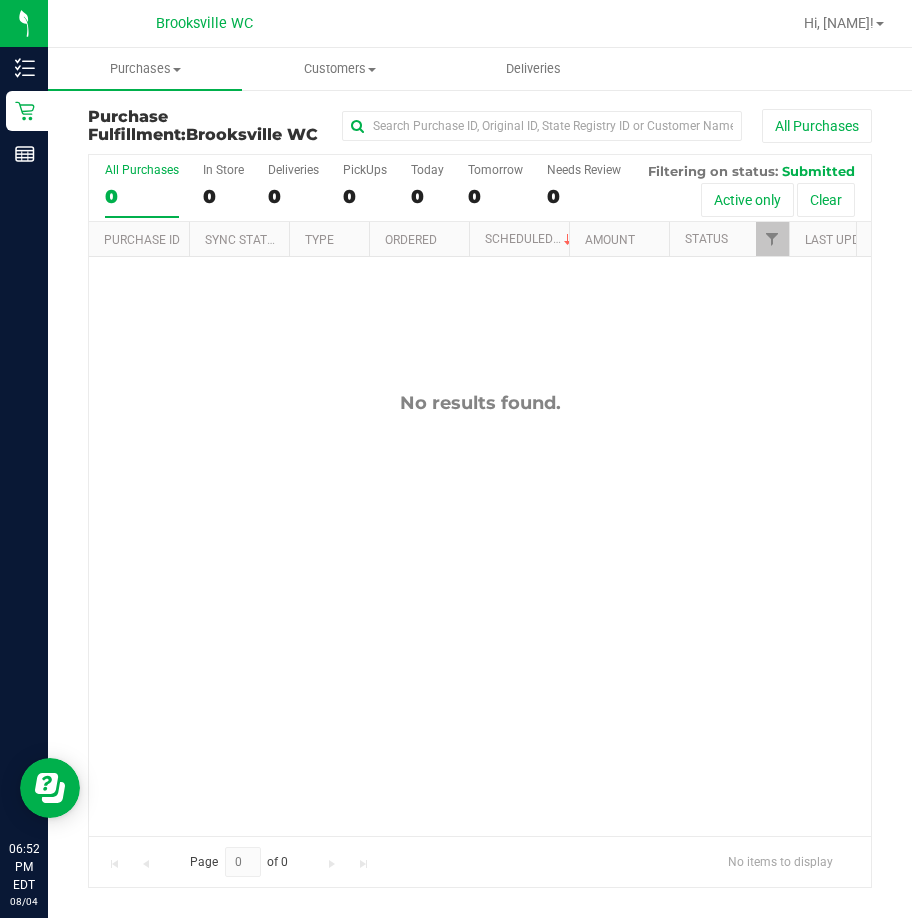 drag, startPoint x: 228, startPoint y: 418, endPoint x: 3, endPoint y: 398, distance: 225.88715 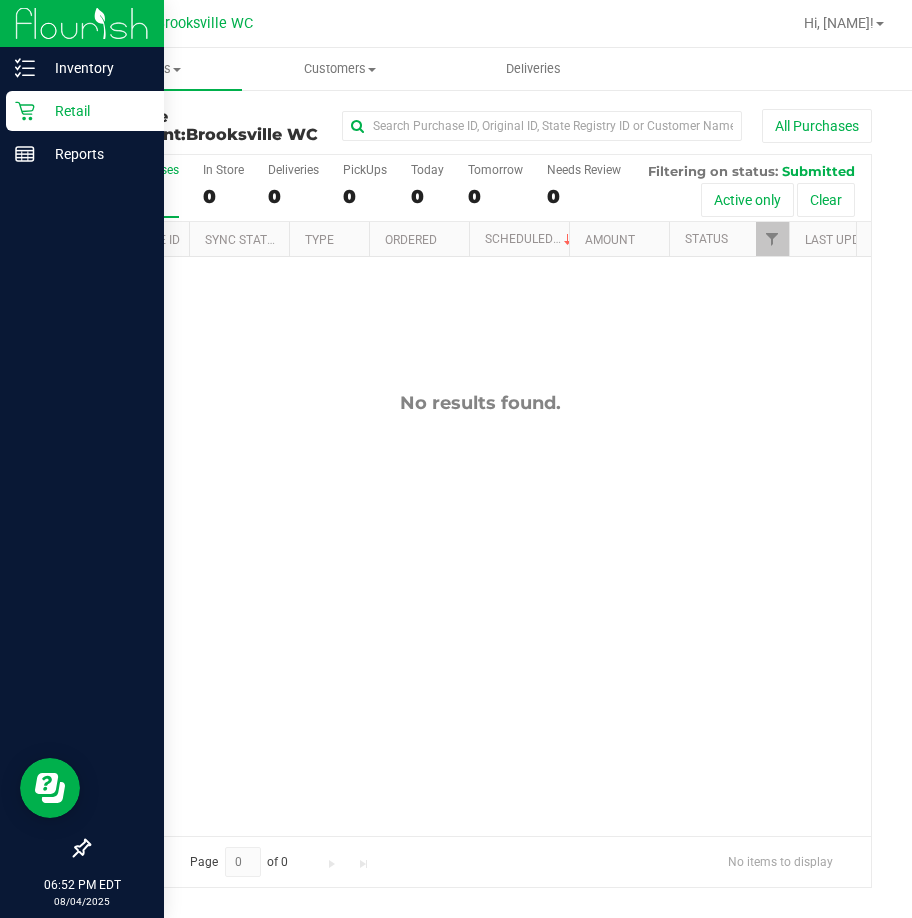 click on "No results found." at bounding box center (480, 613) 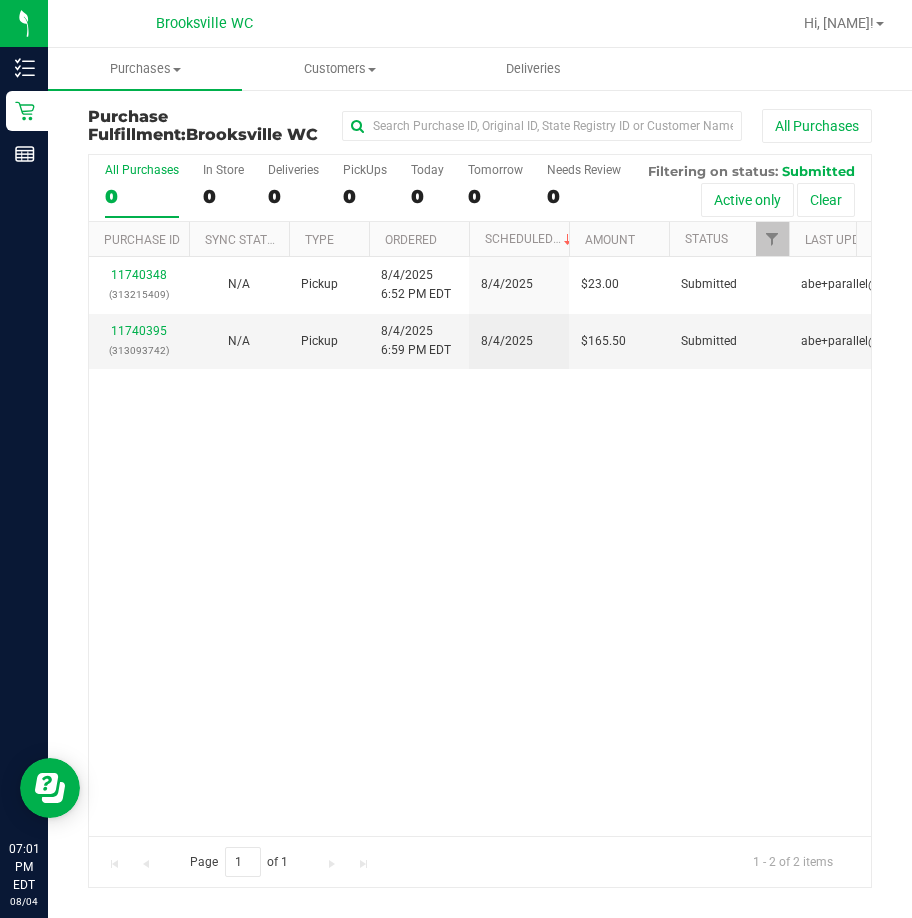 click on "11740348
(313215409)
N/A
Pickup 8/4/2025 6:52 PM EDT 8/4/2025
$23.00
Submitted [EMAIL]
11740395
(313093742)
N/A
Pickup 8/4/2025 6:59 PM EDT 8/4/2025
$165.50
Submitted [EMAIL]" at bounding box center [480, 546] 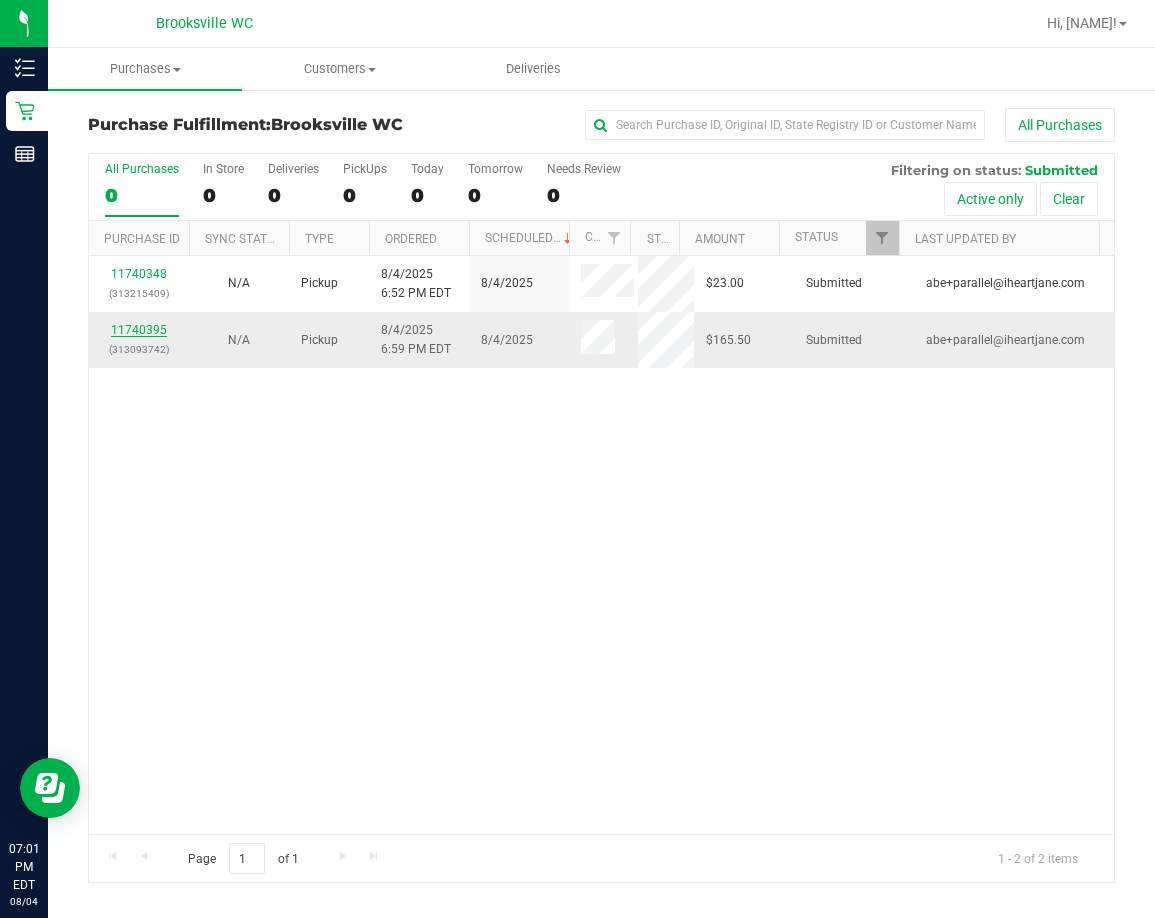 click on "11740395" at bounding box center (139, 330) 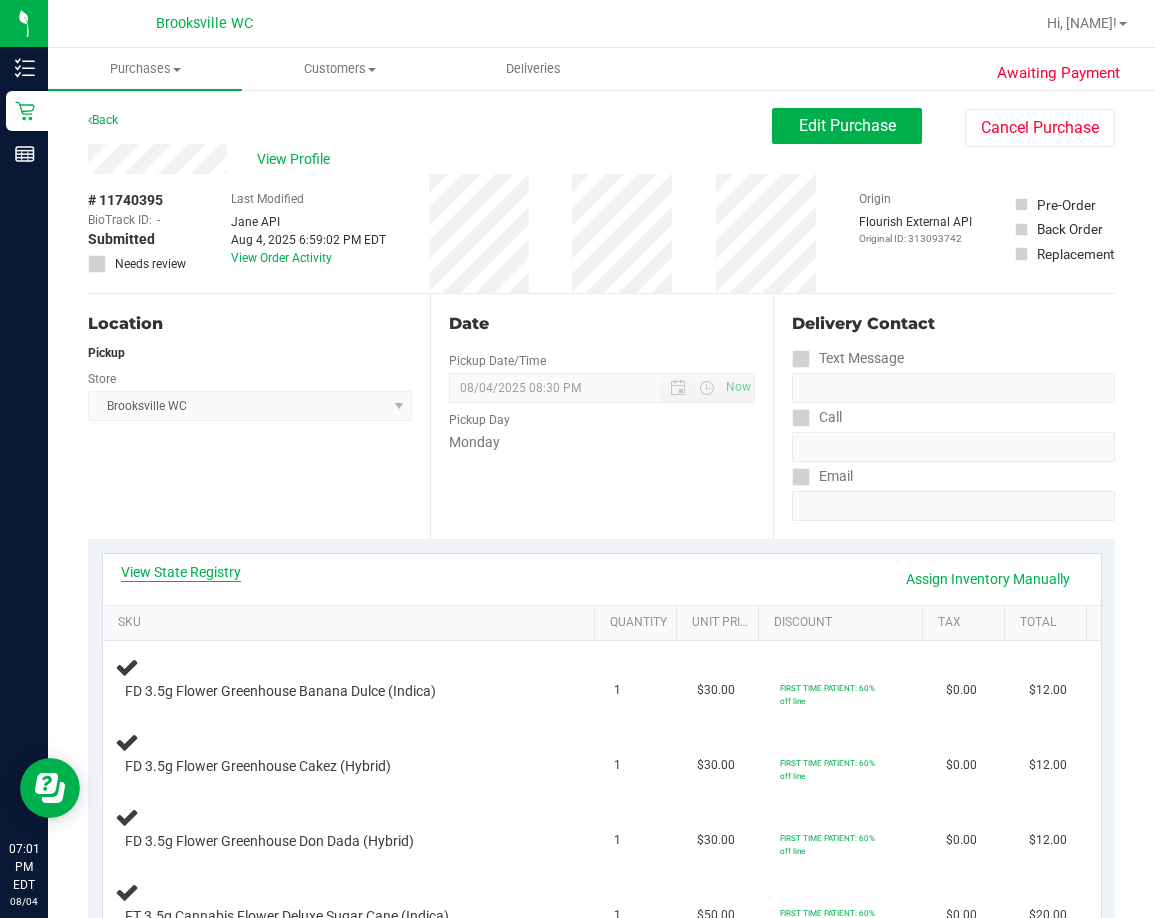 click on "View State Registry" at bounding box center [181, 572] 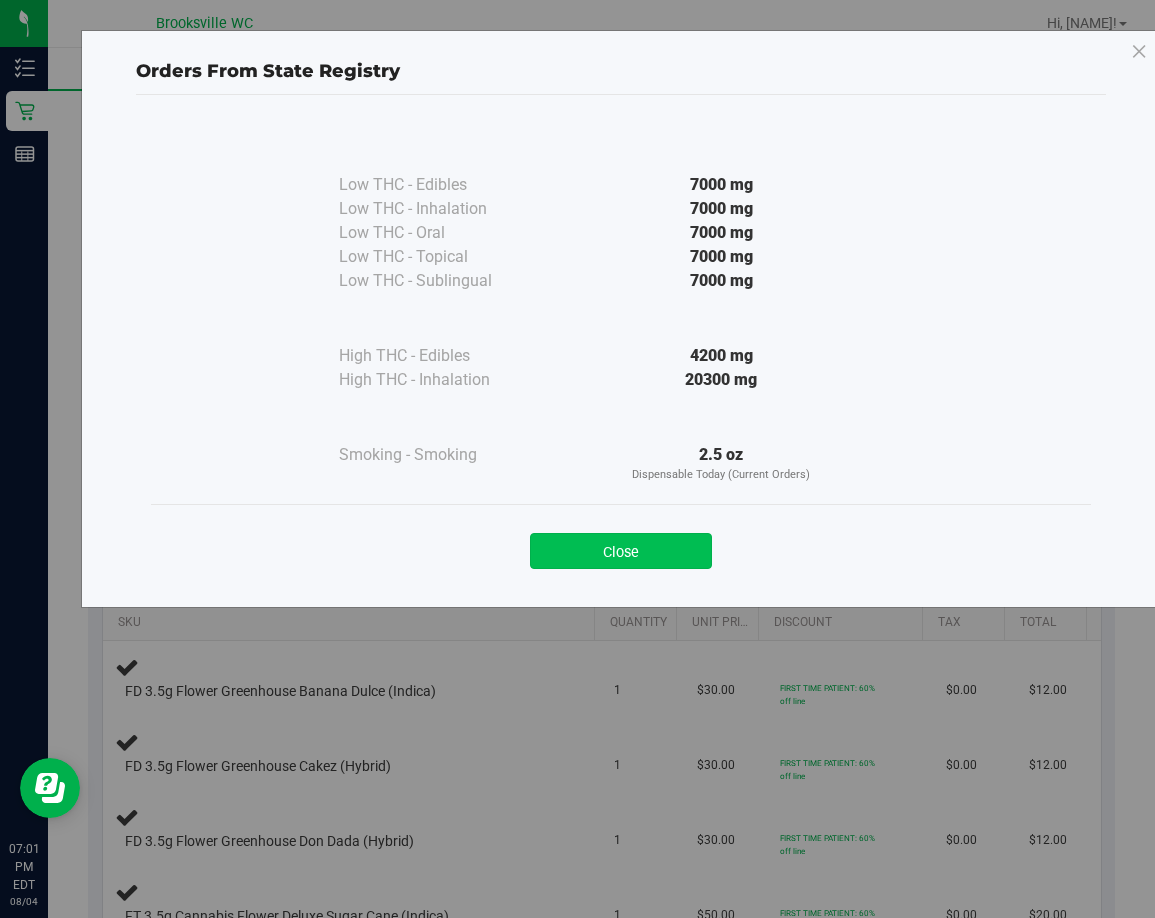 click on "Close" at bounding box center [621, 551] 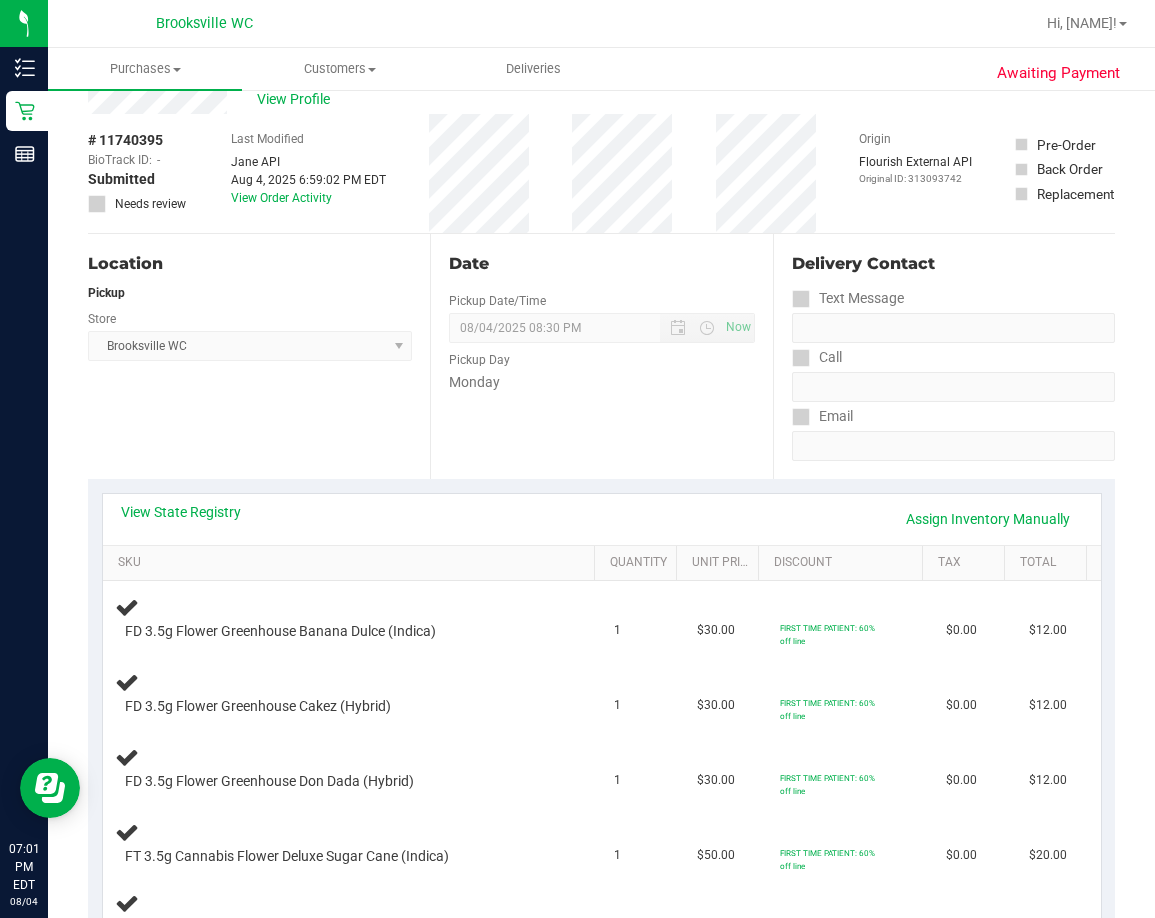 scroll, scrollTop: 0, scrollLeft: 0, axis: both 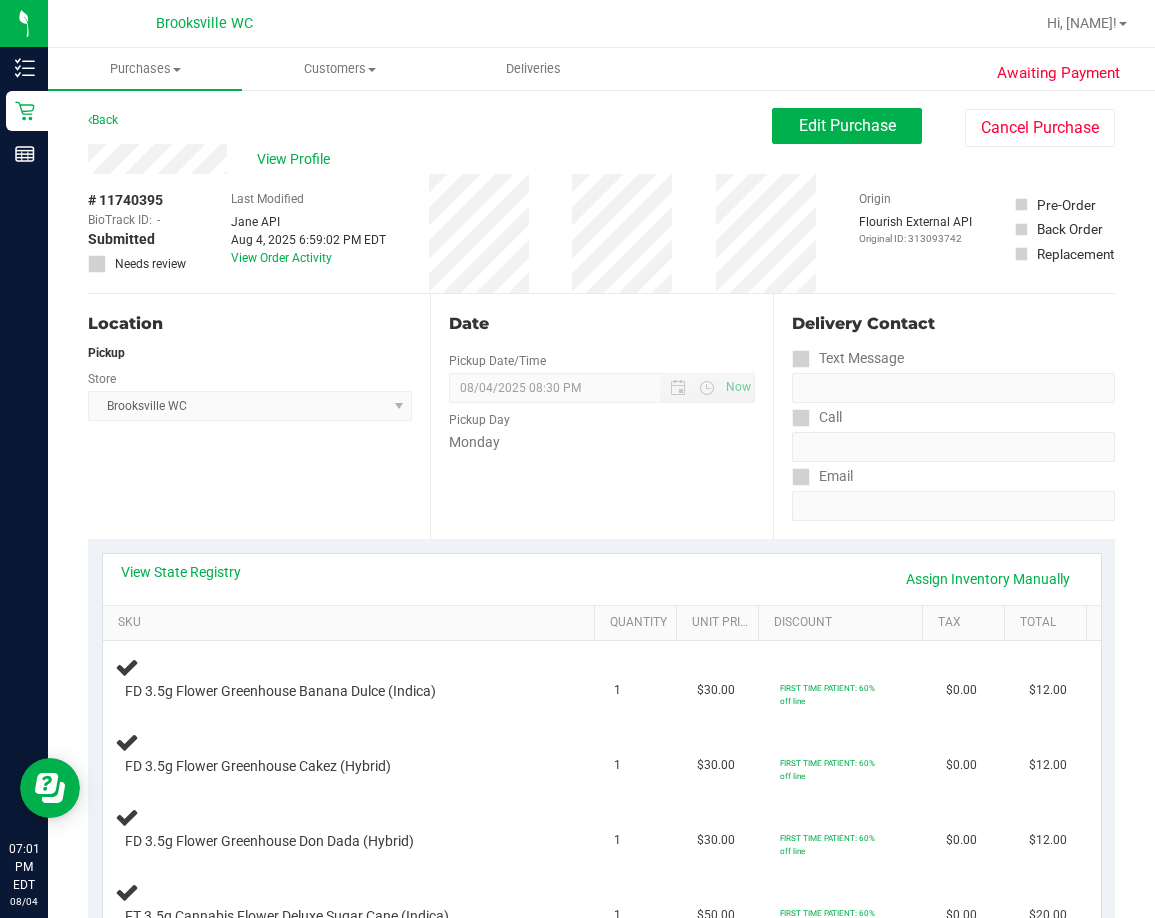 click on "Back" at bounding box center [103, 120] 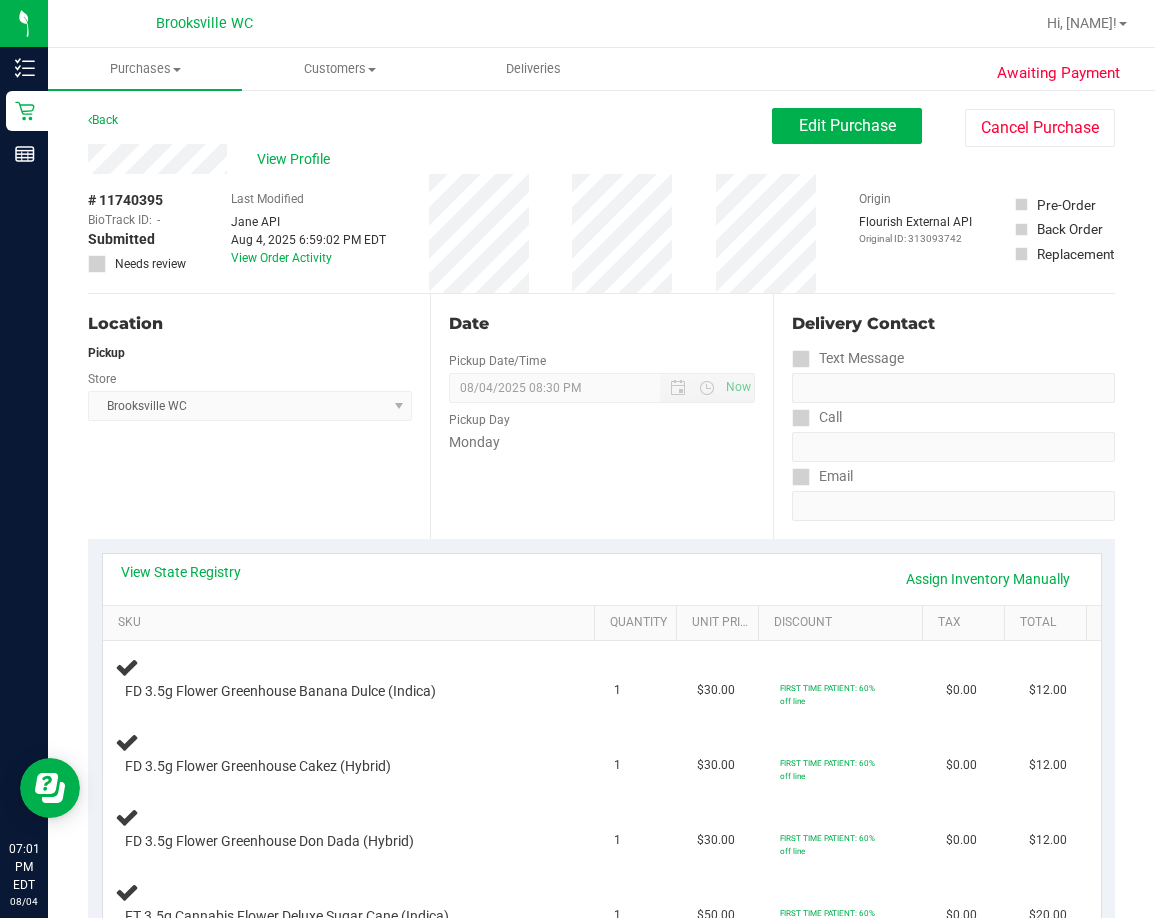 click on "Back" at bounding box center (103, 120) 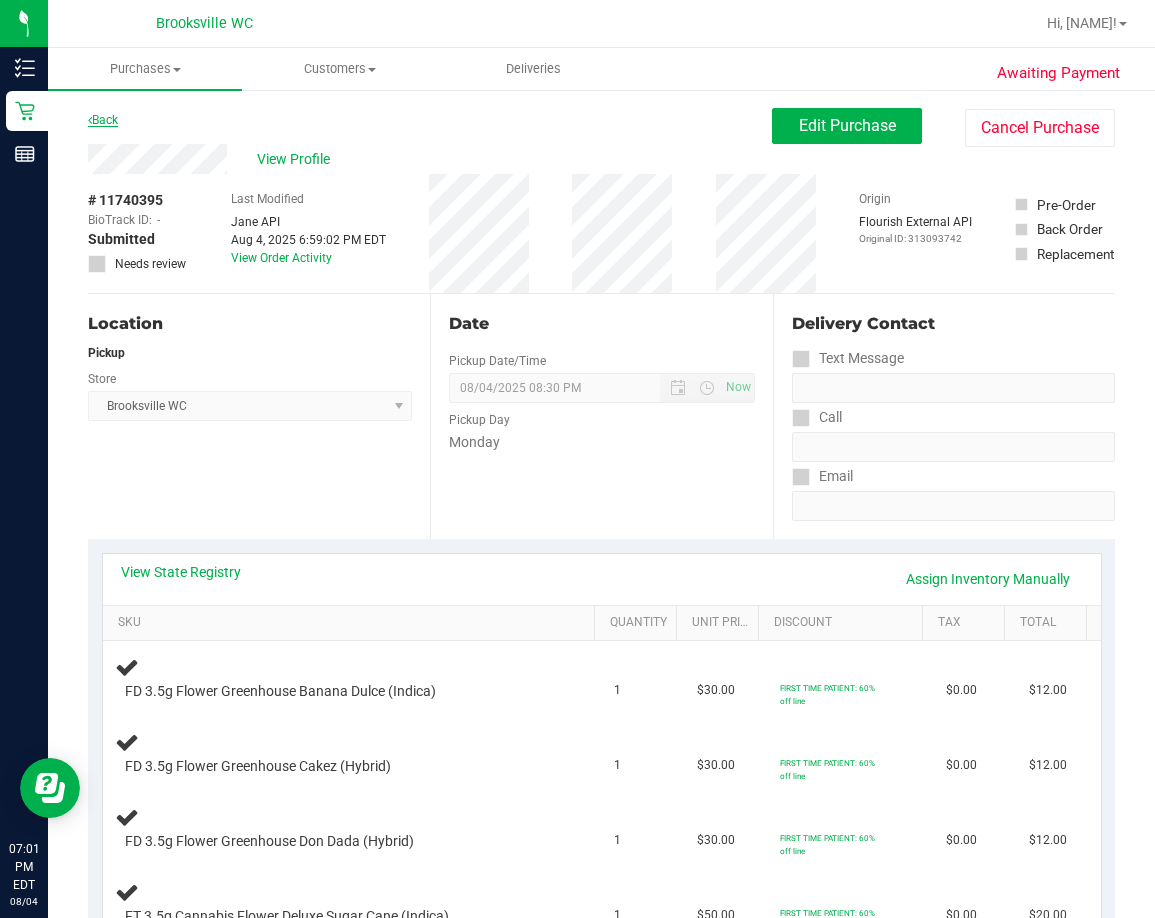 click on "Back" at bounding box center (103, 120) 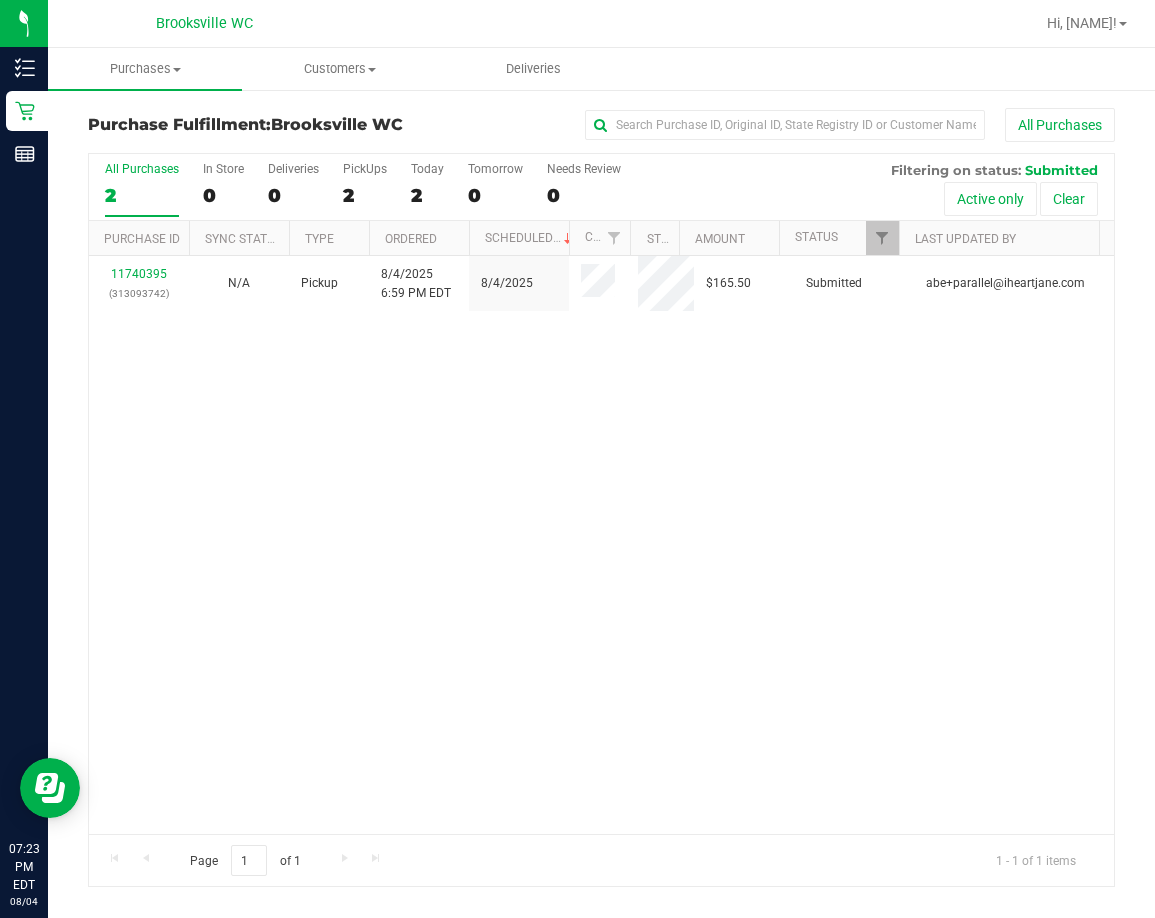 drag, startPoint x: 643, startPoint y: 548, endPoint x: 628, endPoint y: 536, distance: 19.209373 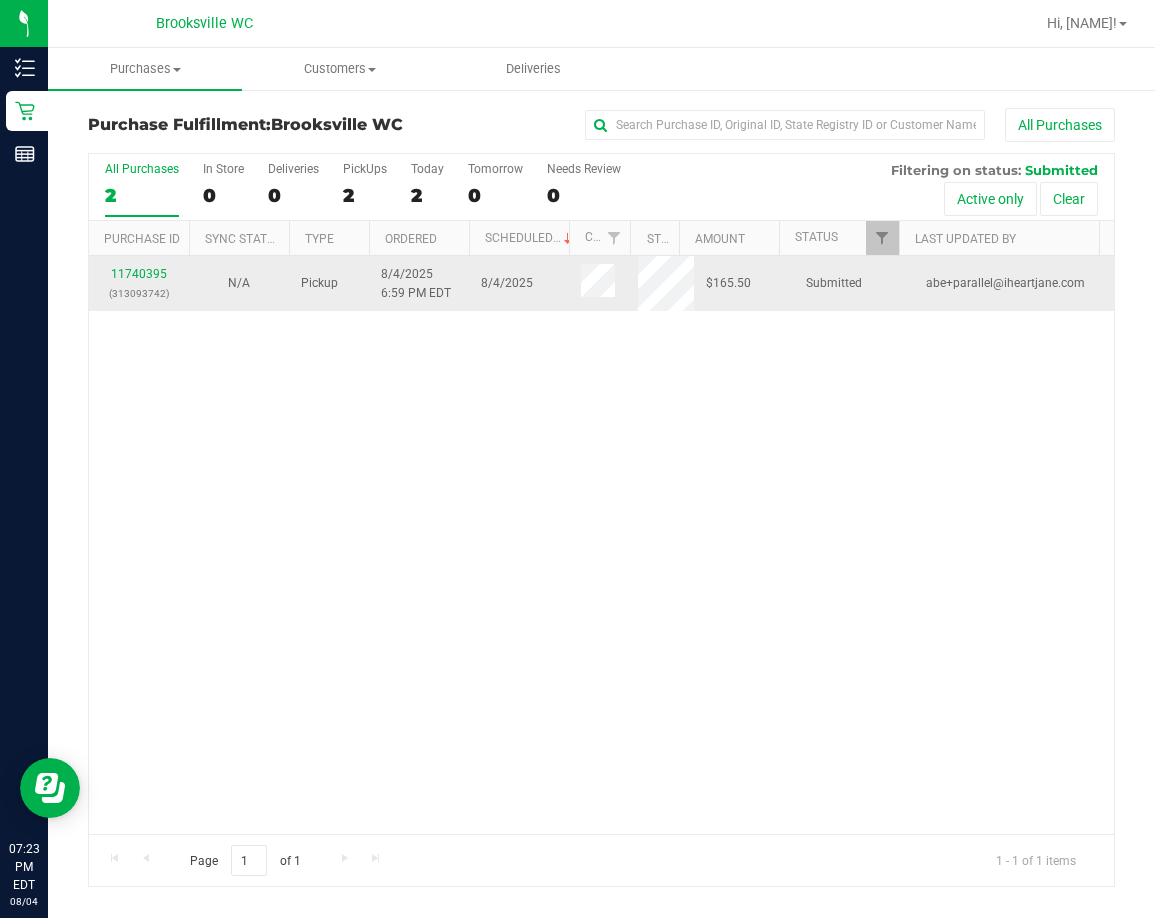 click at bounding box center [598, 283] 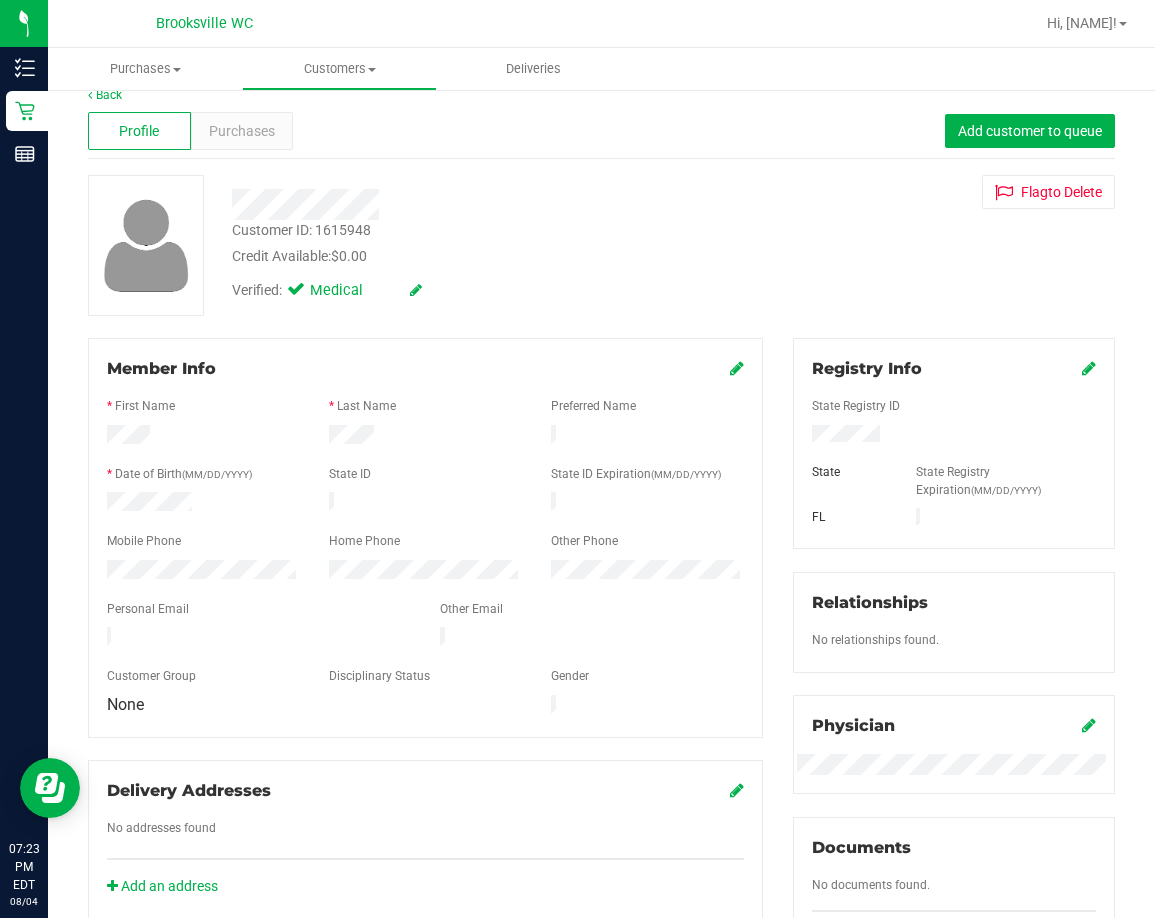 scroll, scrollTop: 0, scrollLeft: 0, axis: both 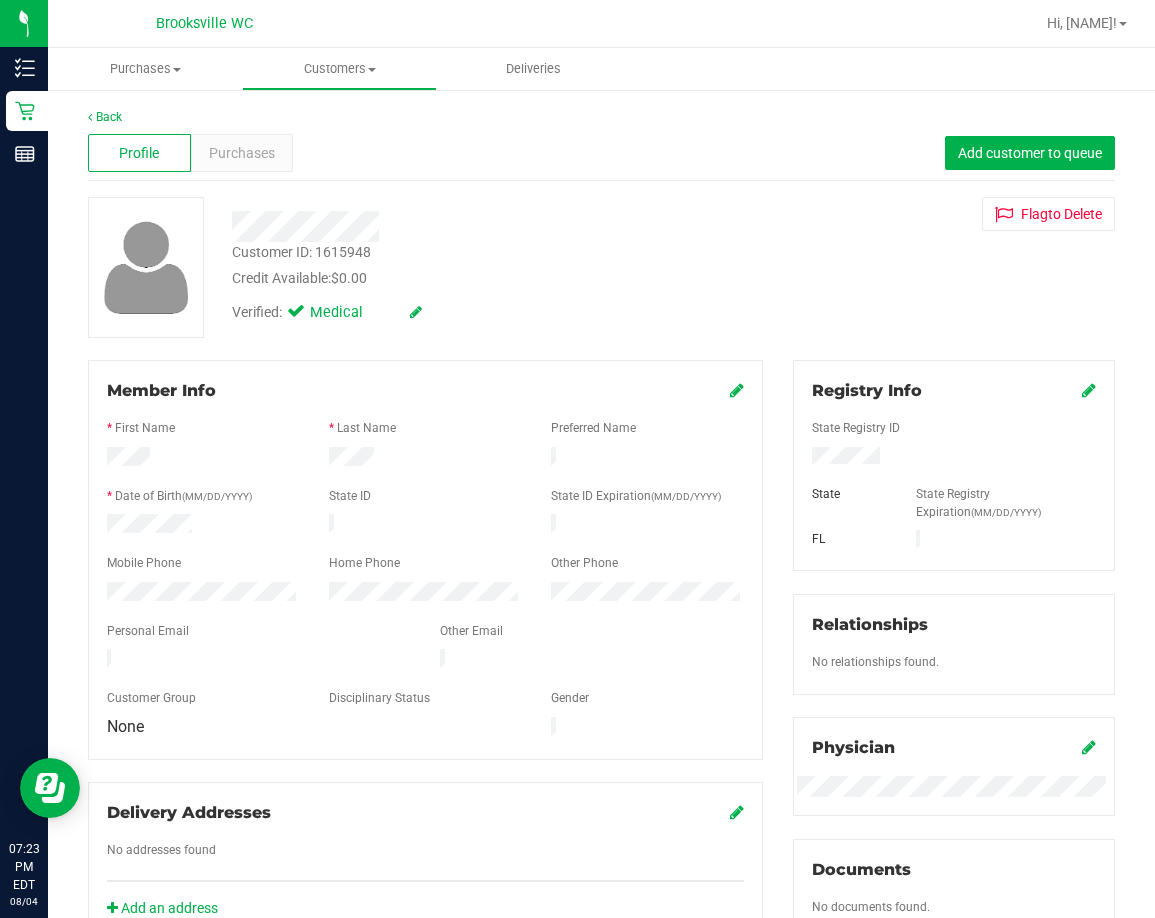 click on "Profile
Purchases
Add customer to queue" at bounding box center (601, 153) 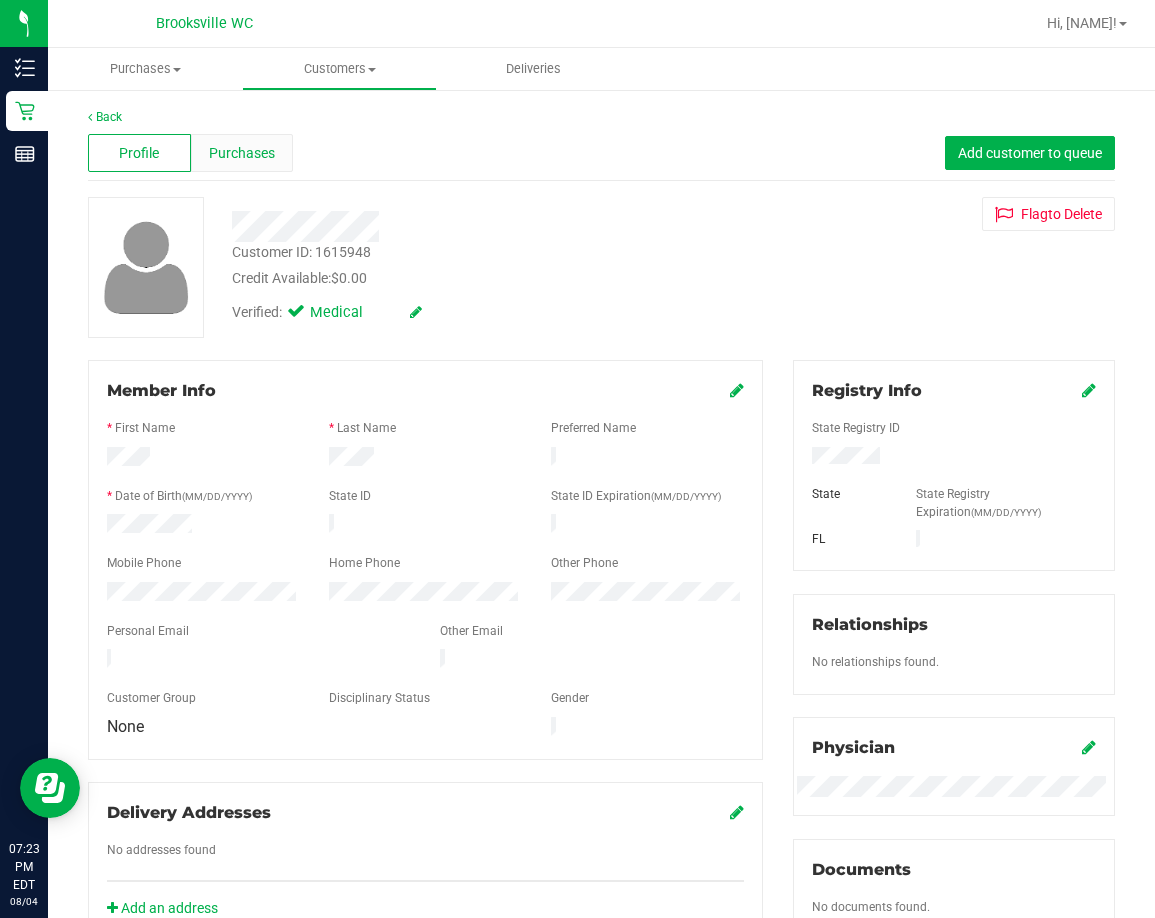 click on "Purchases" at bounding box center (242, 153) 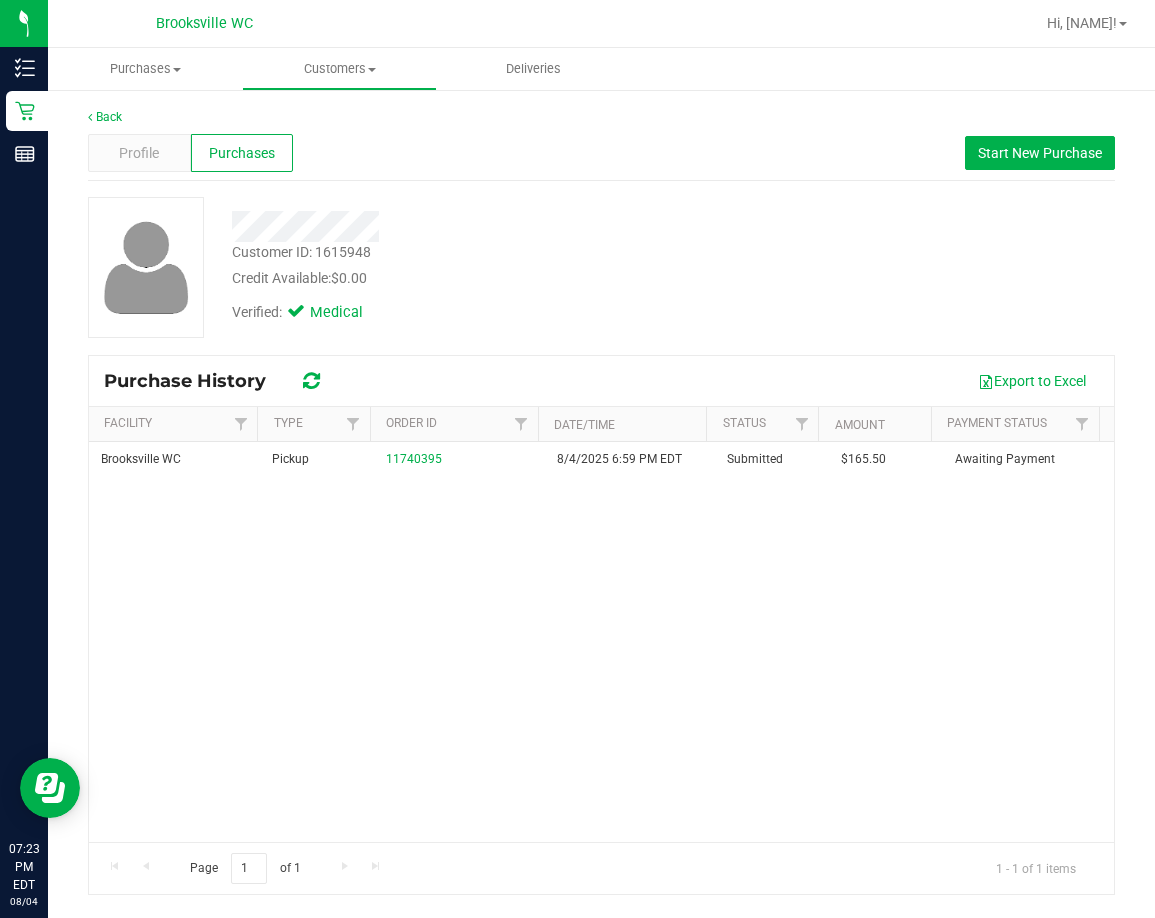 click on "Profile
Purchases
Start New Purchase" at bounding box center (601, 153) 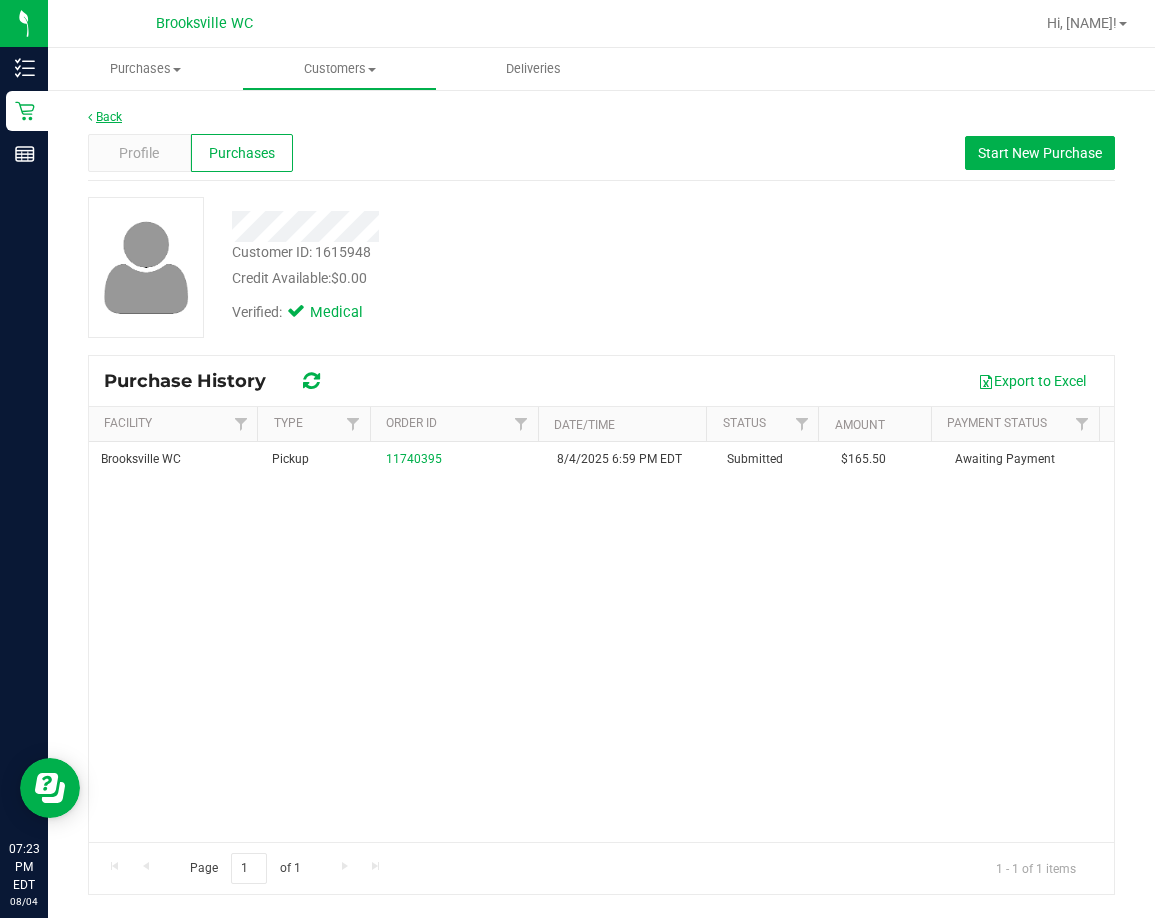 click on "Back" at bounding box center [105, 117] 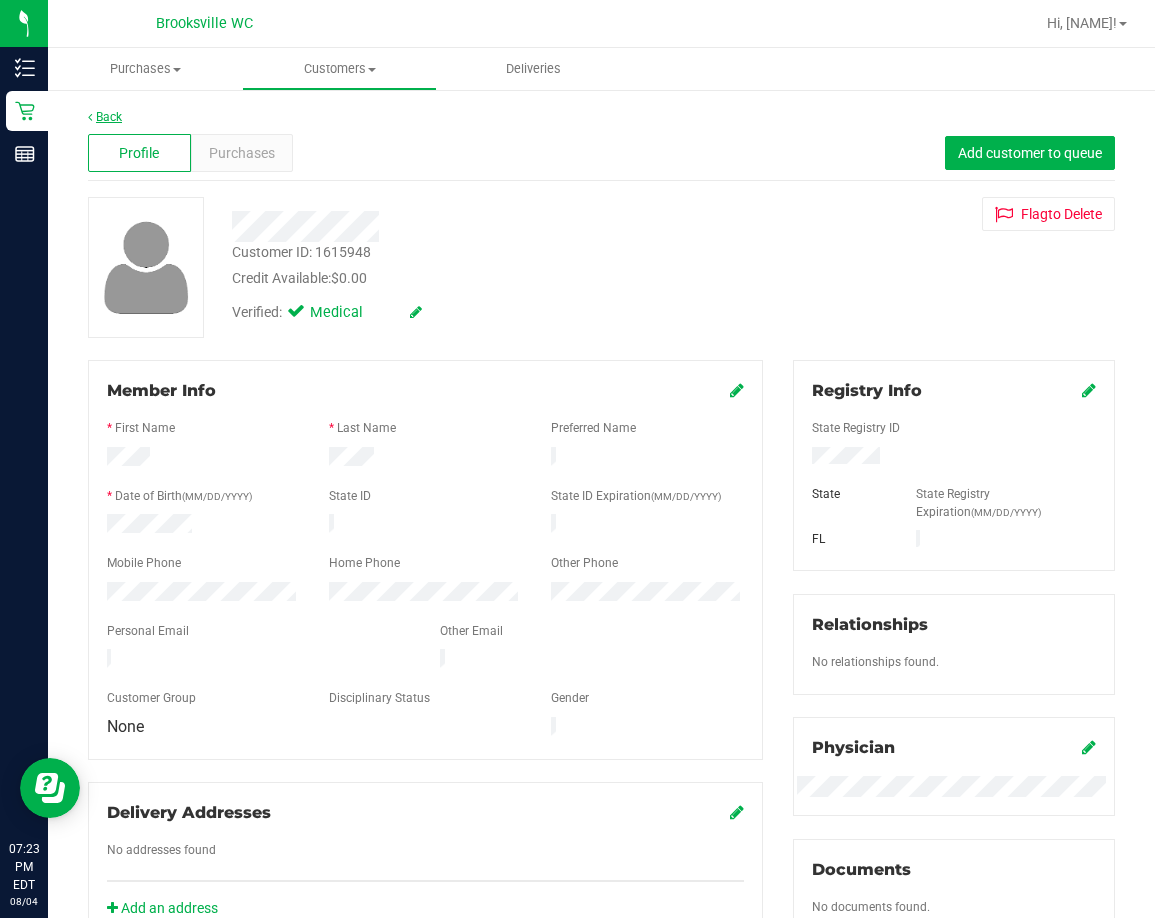 click on "Back" at bounding box center [105, 117] 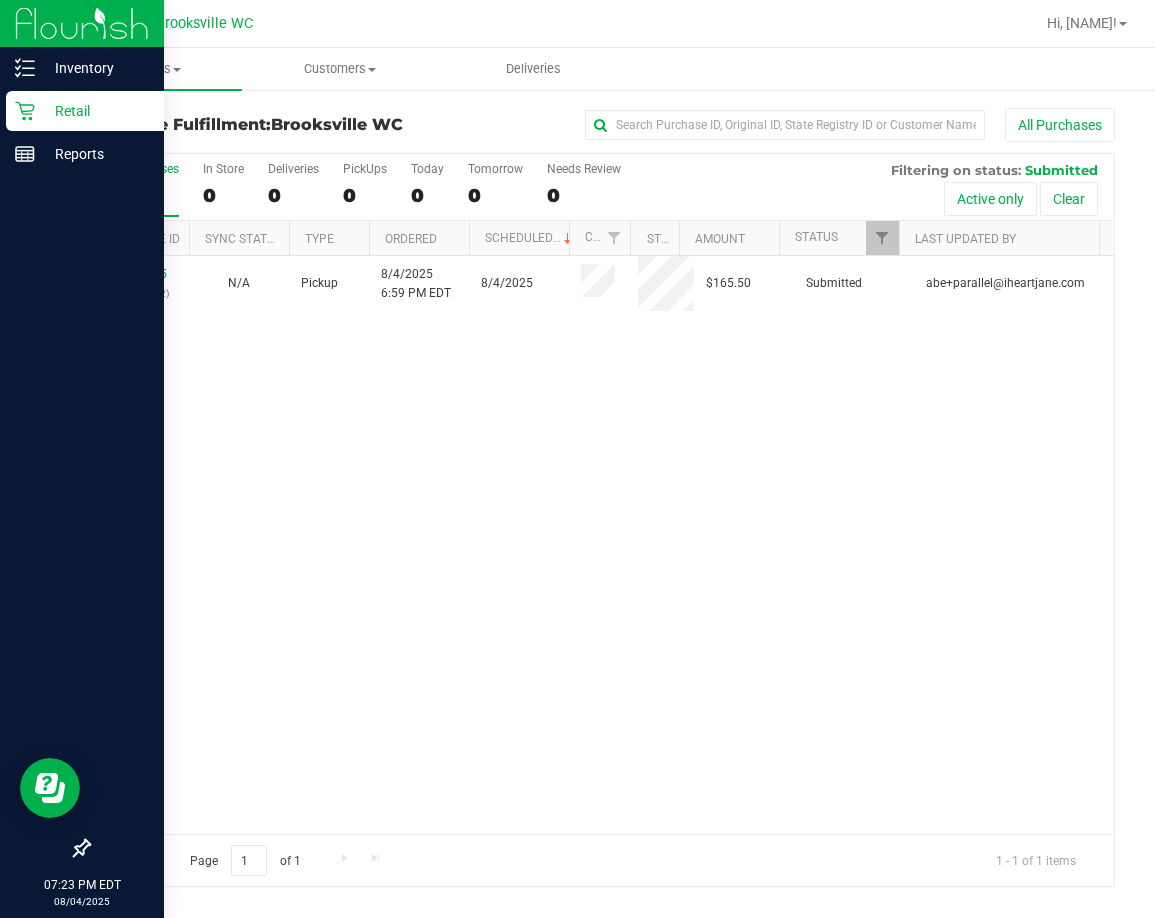 click at bounding box center [82, 503] 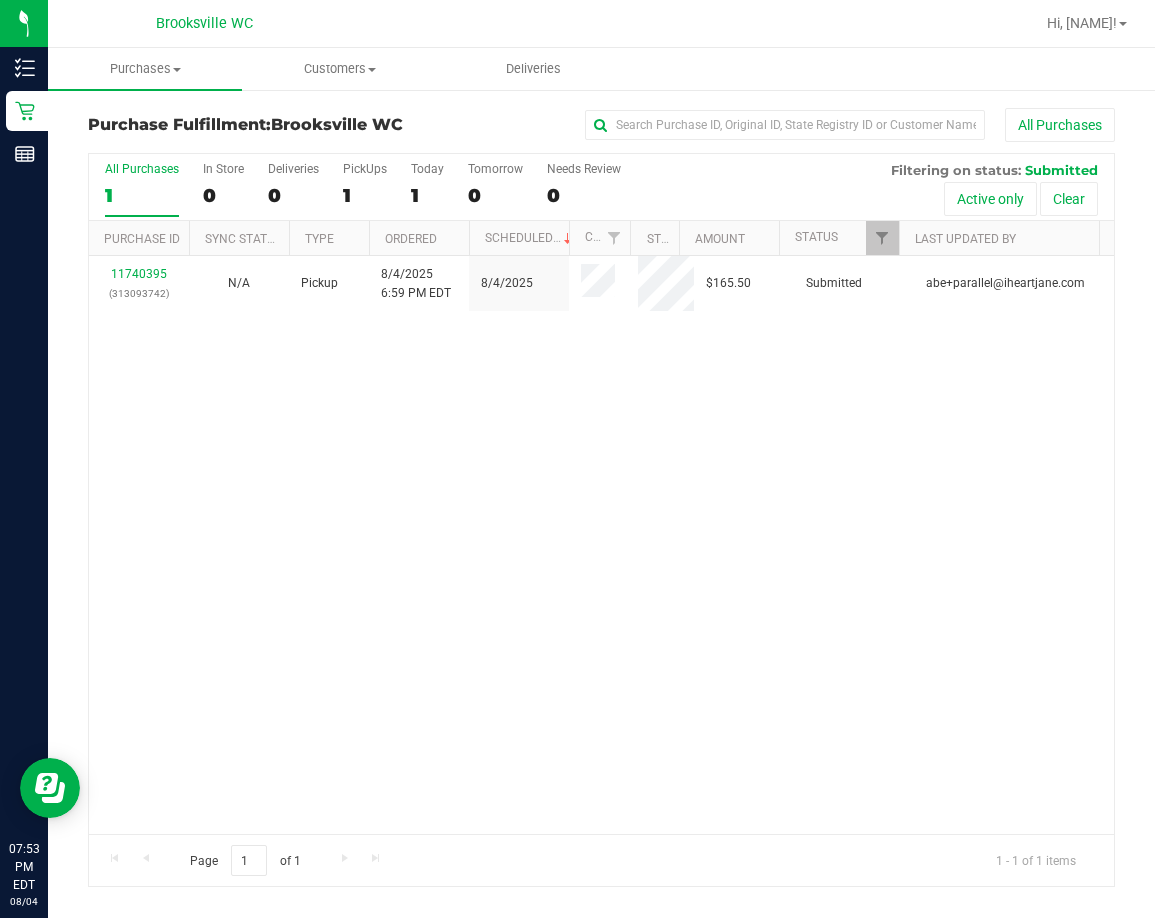 click on "11740395
(313093742)
N/A
Pickup 8/4/2025 6:59 PM EDT 8/4/2025
$165.50
Submitted [EMAIL]" at bounding box center (601, 545) 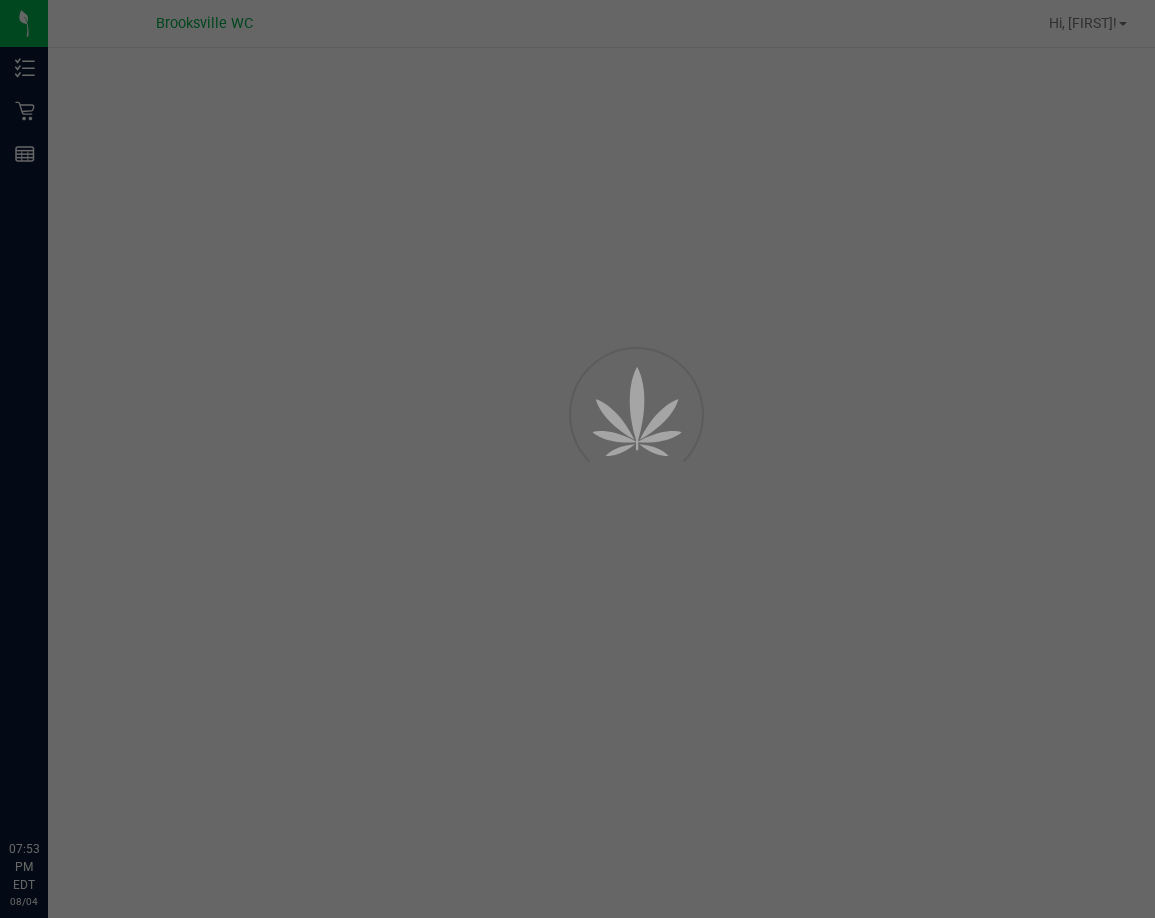 scroll, scrollTop: 0, scrollLeft: 0, axis: both 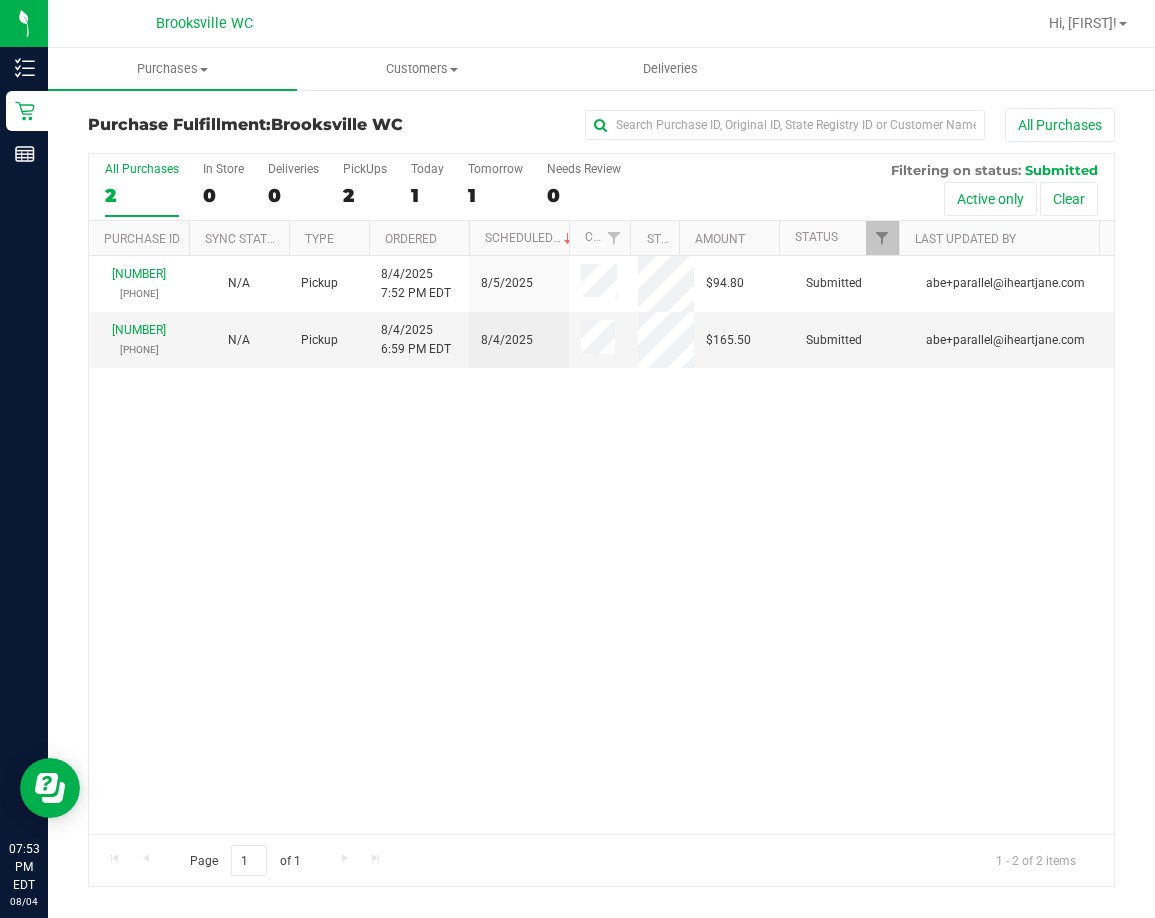 click at bounding box center (697, 23) 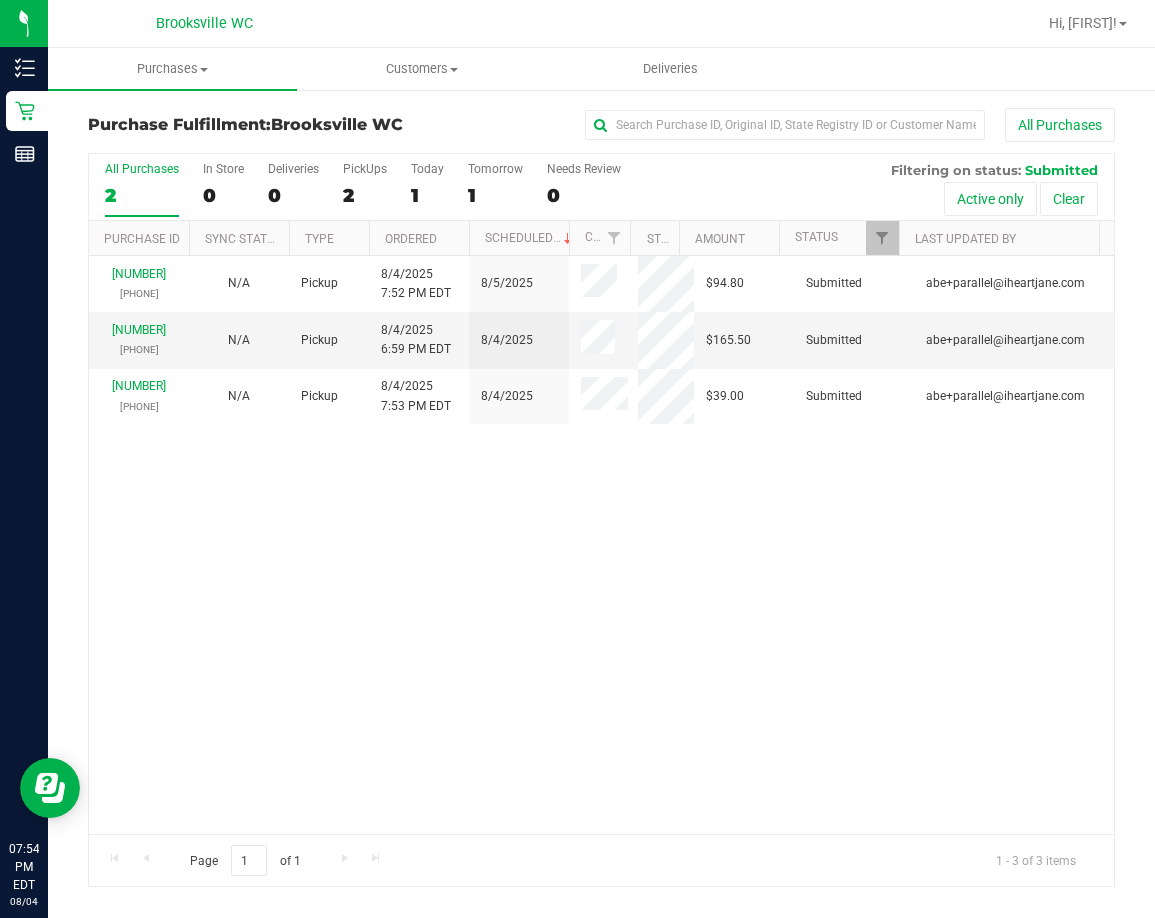 click on "11740700
(313226498)
N/A
Pickup 8/4/2025 7:52 PM EDT 8/5/2025
$94.80
Submitted abe+parallel@iheartjane.com
11740395
(313093742)
N/A
Pickup 8/4/2025 6:59 PM EDT 8/4/2025
$165.50
Submitted abe+parallel@iheartjane.com
11740709
(313226425)
N/A
Pickup 8/4/2025 7:53 PM EDT 8/4/2025
$39.00
Submitted abe+parallel@iheartjane.com" at bounding box center (601, 545) 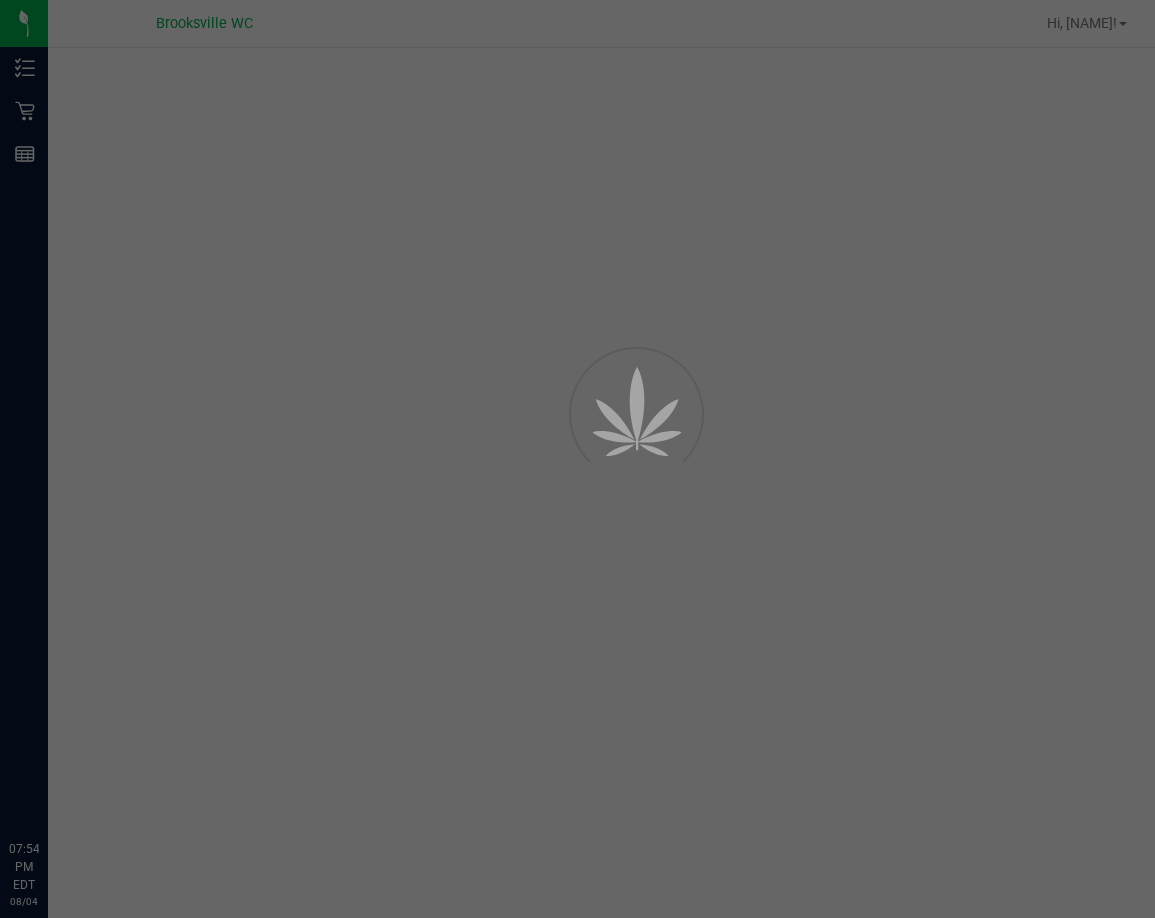 scroll, scrollTop: 0, scrollLeft: 0, axis: both 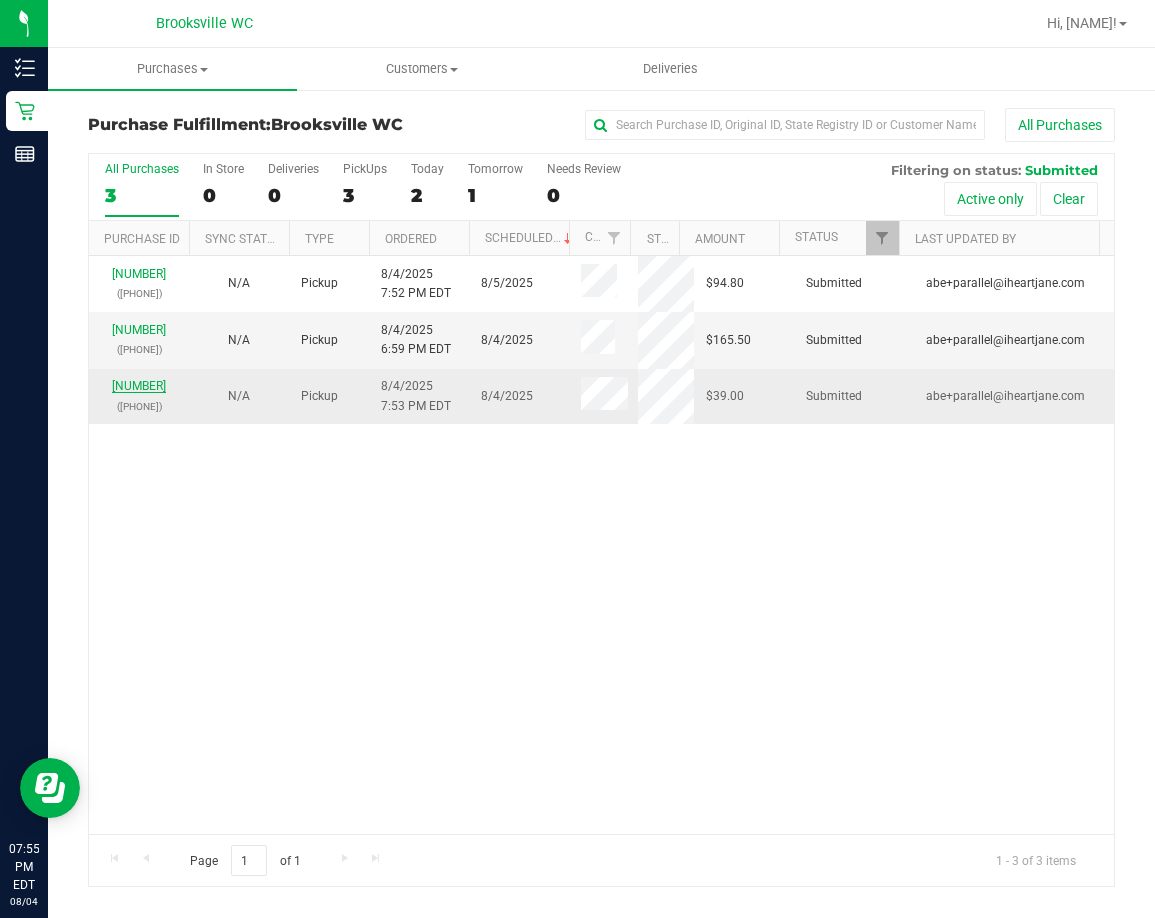 click on "[NUMBER]" at bounding box center [139, 386] 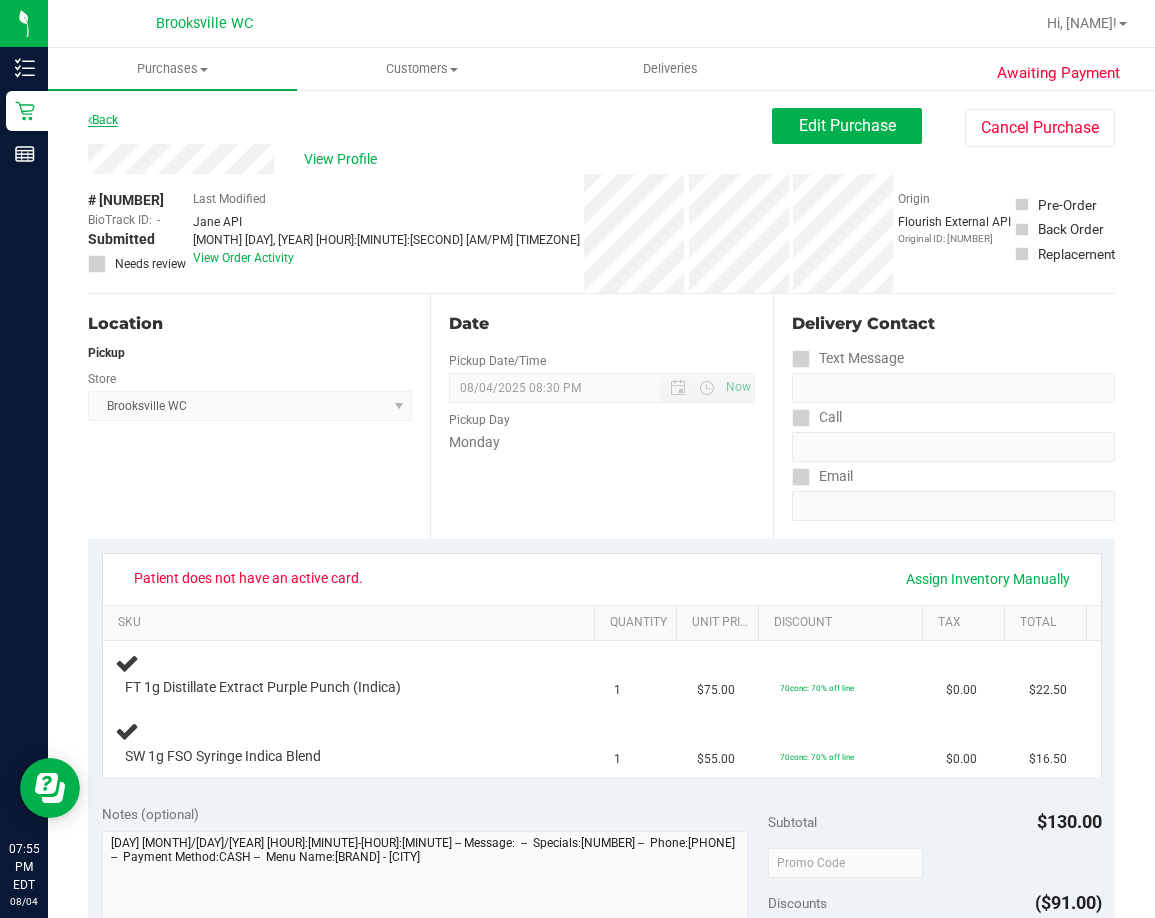 click on "Back" at bounding box center (103, 120) 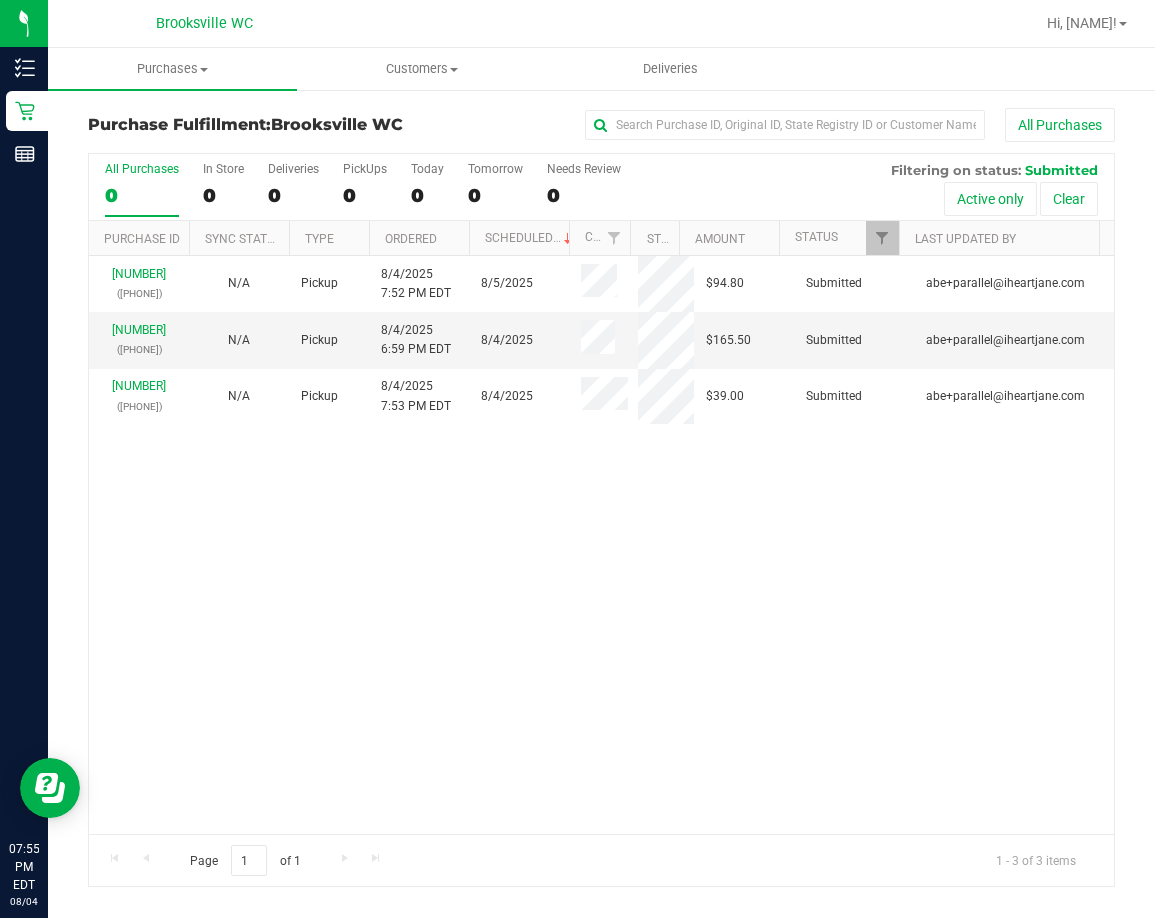 click on "11740700
(313226498)
N/A
Pickup 8/4/2025 7:52 PM EDT 8/5/2025
$94.80
Submitted abe+parallel@iheartjane.com
11740395
(313093742)
N/A
Pickup 8/4/2025 6:59 PM EDT 8/4/2025
$165.50
Submitted abe+parallel@iheartjane.com
11740709
(313226425)
N/A
Pickup 8/4/2025 7:53 PM EDT 8/4/2025
$39.00
Submitted abe+parallel@iheartjane.com" at bounding box center [601, 545] 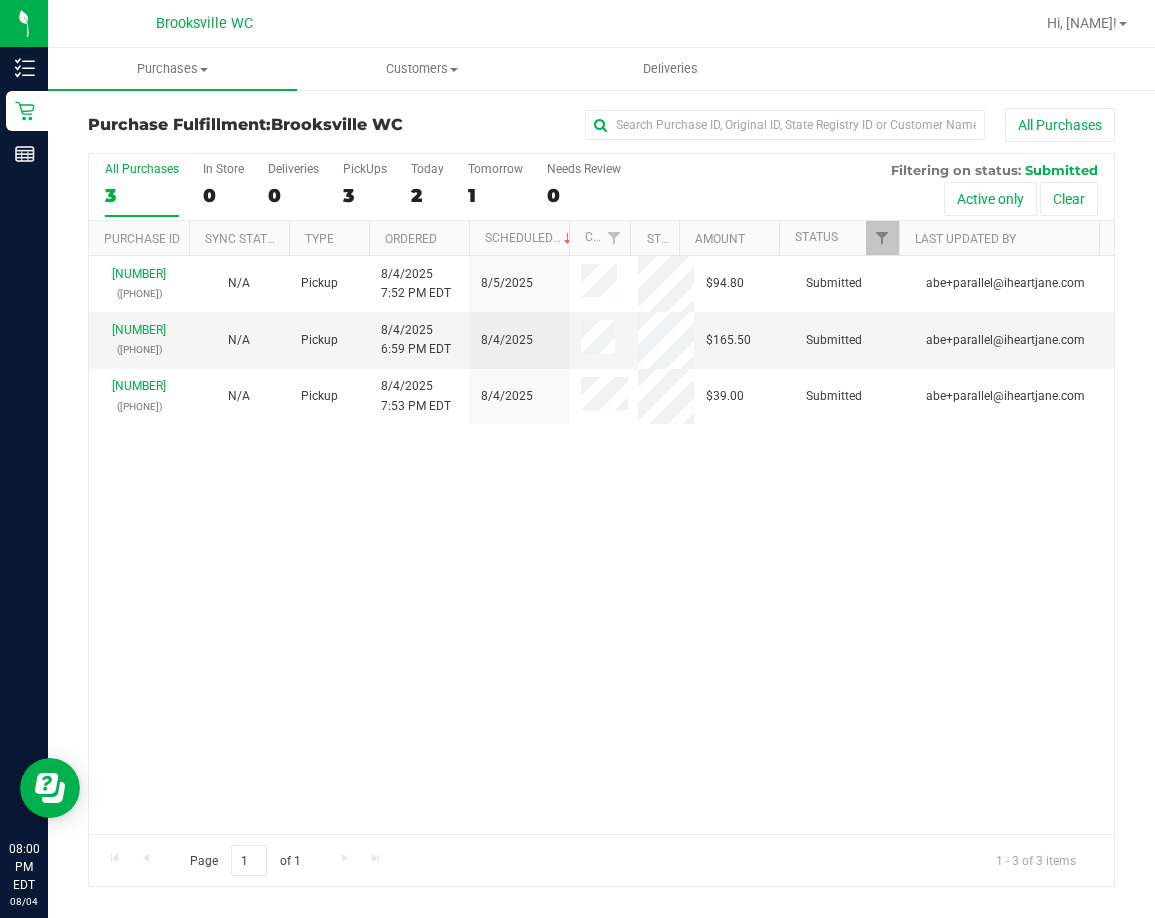 drag, startPoint x: 934, startPoint y: 560, endPoint x: 888, endPoint y: 560, distance: 46 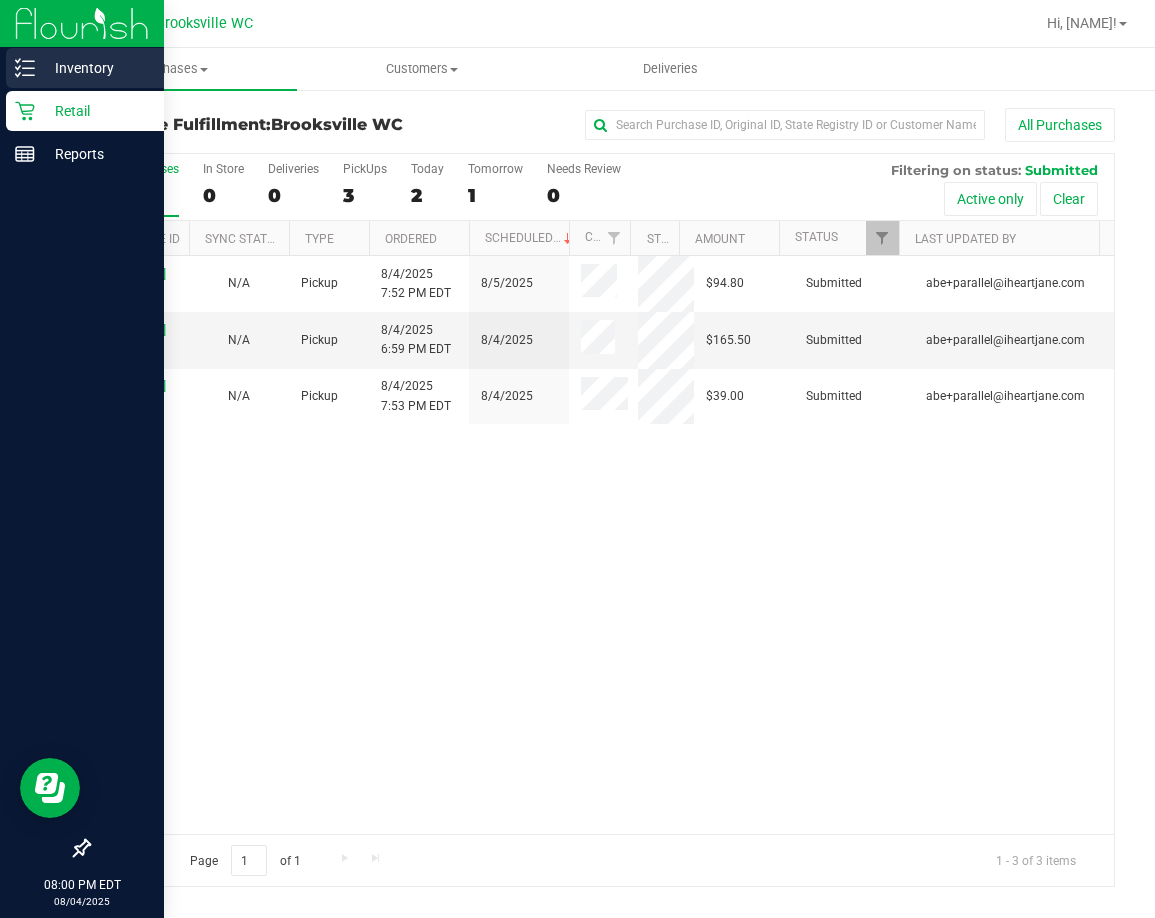 click 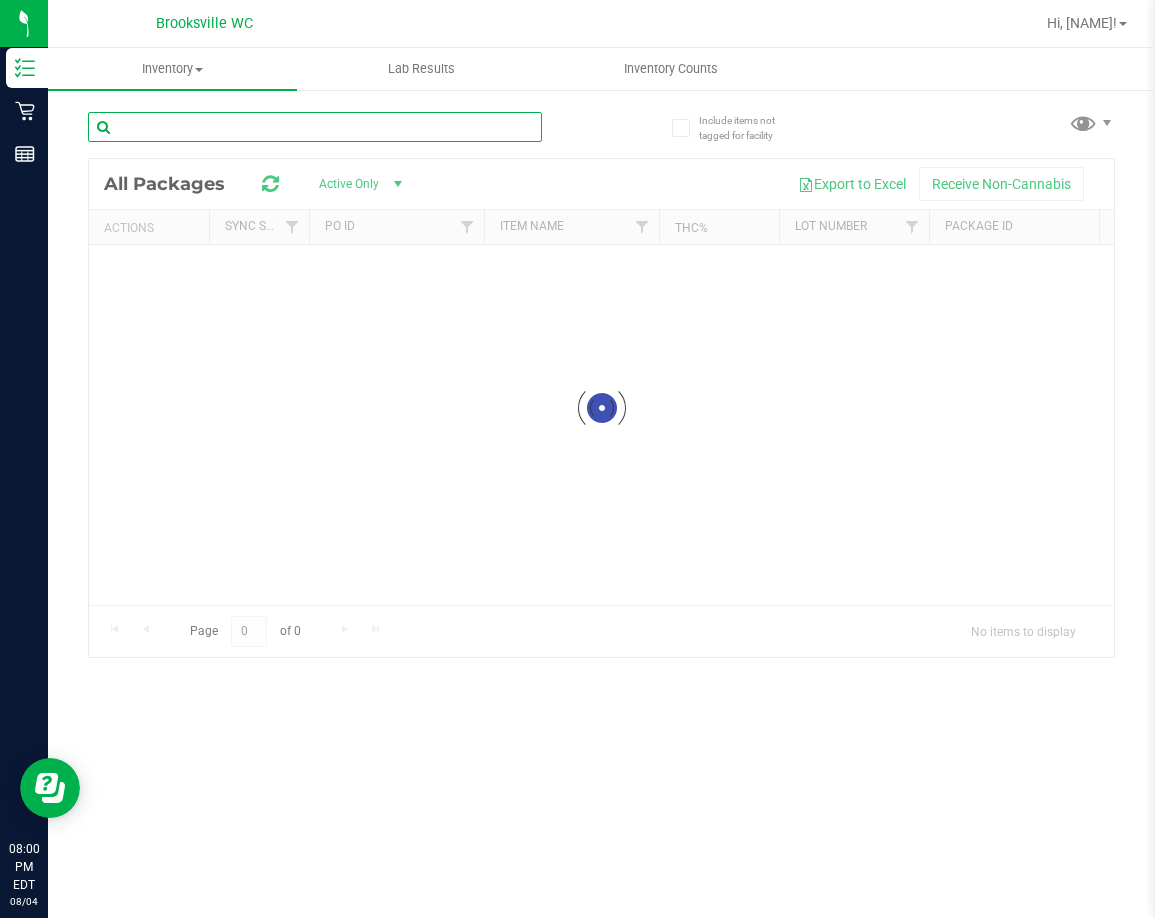 click at bounding box center [315, 127] 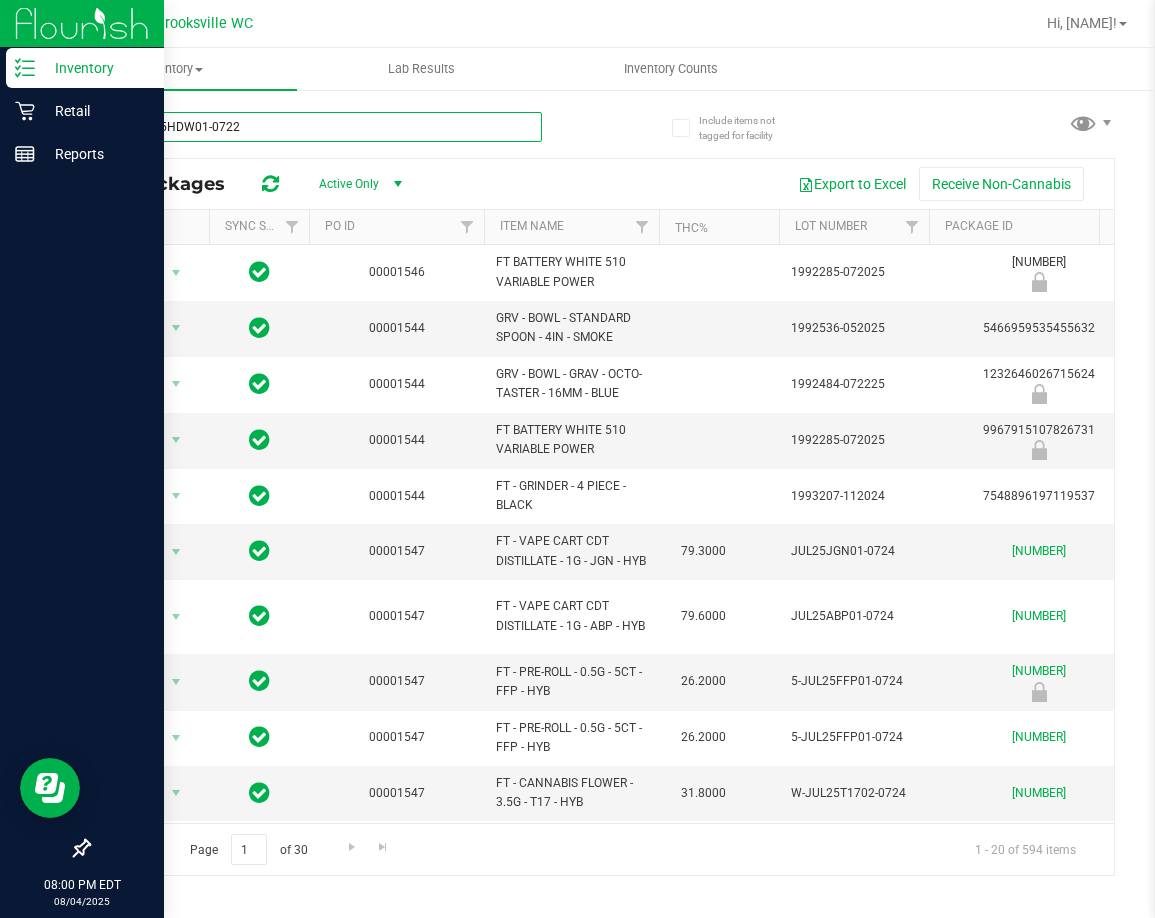 type on "5-MAY25HDW01-0722" 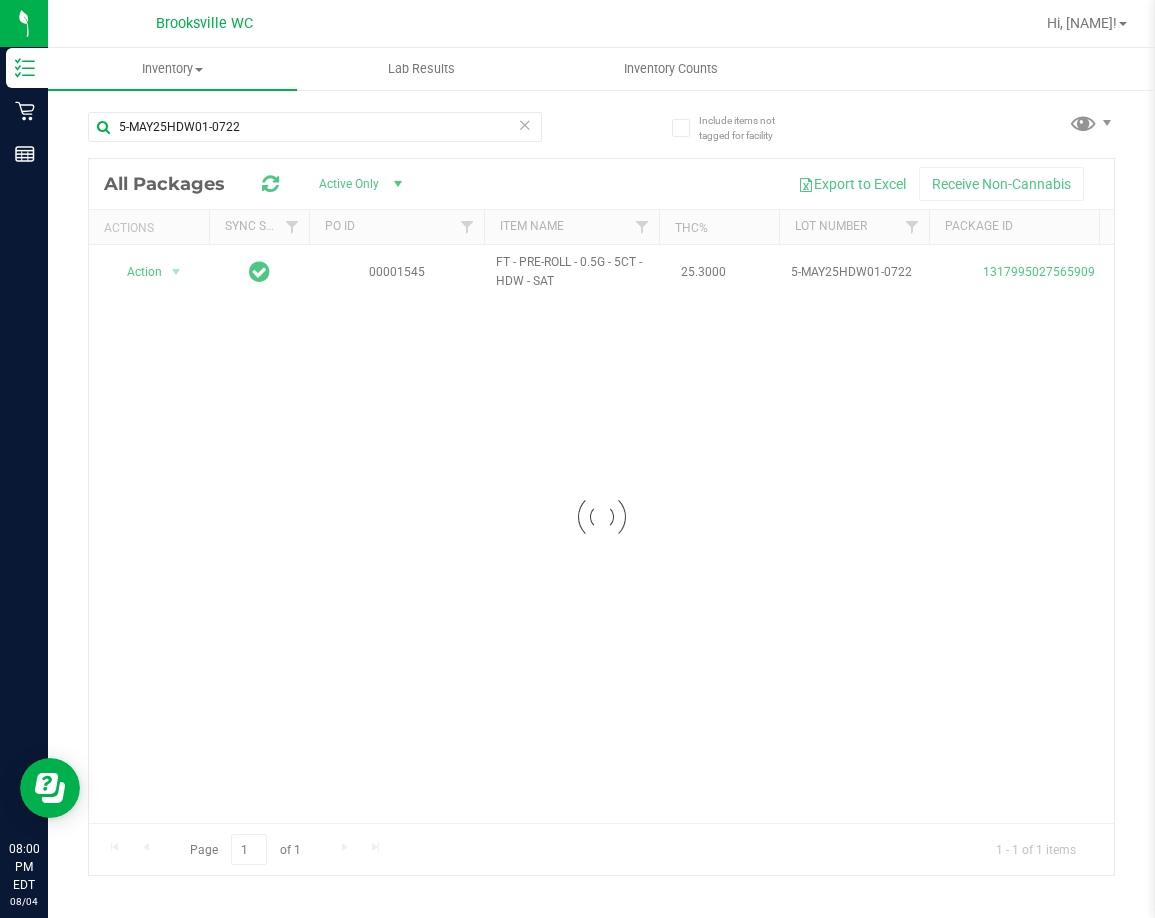 click at bounding box center (601, 517) 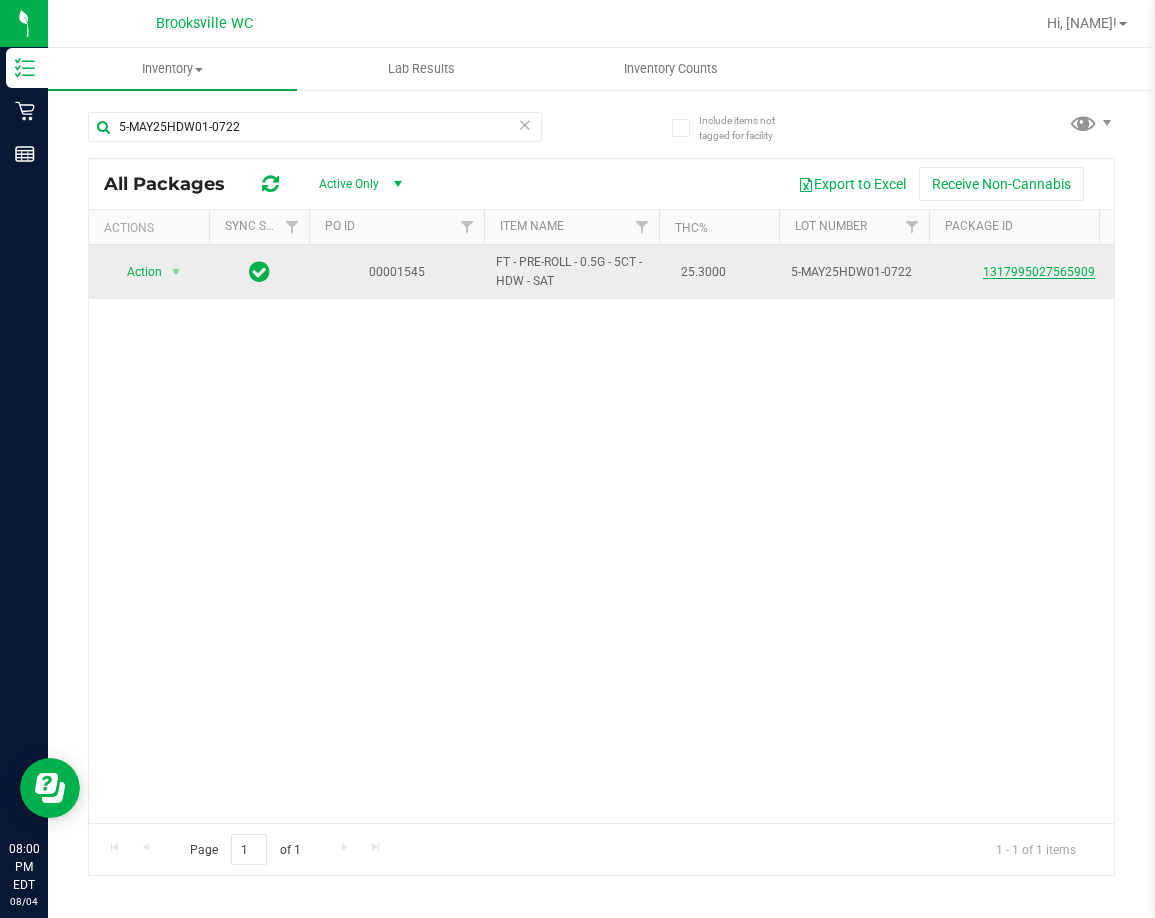 click on "1317995027565909" at bounding box center (1039, 272) 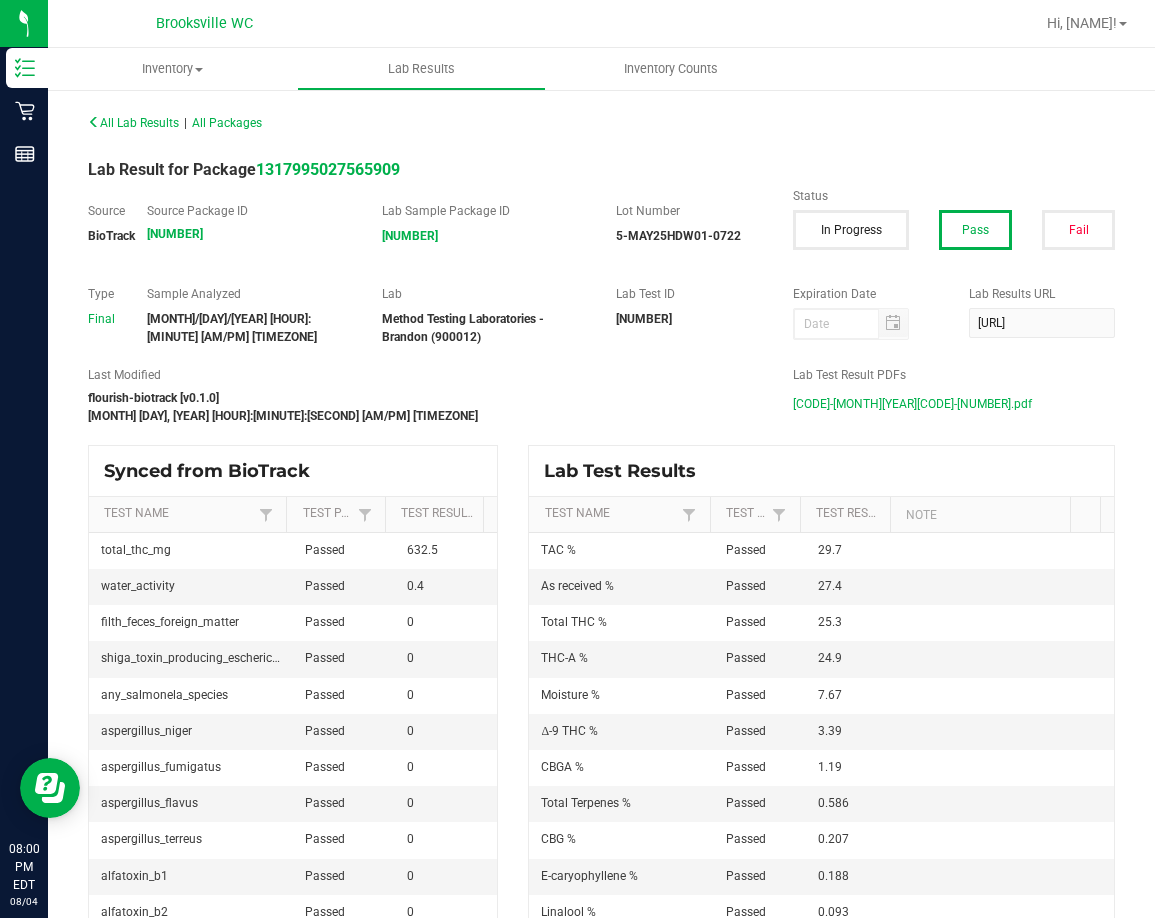 click on "5-MAY25HDW01-0722.pdf" at bounding box center (912, 404) 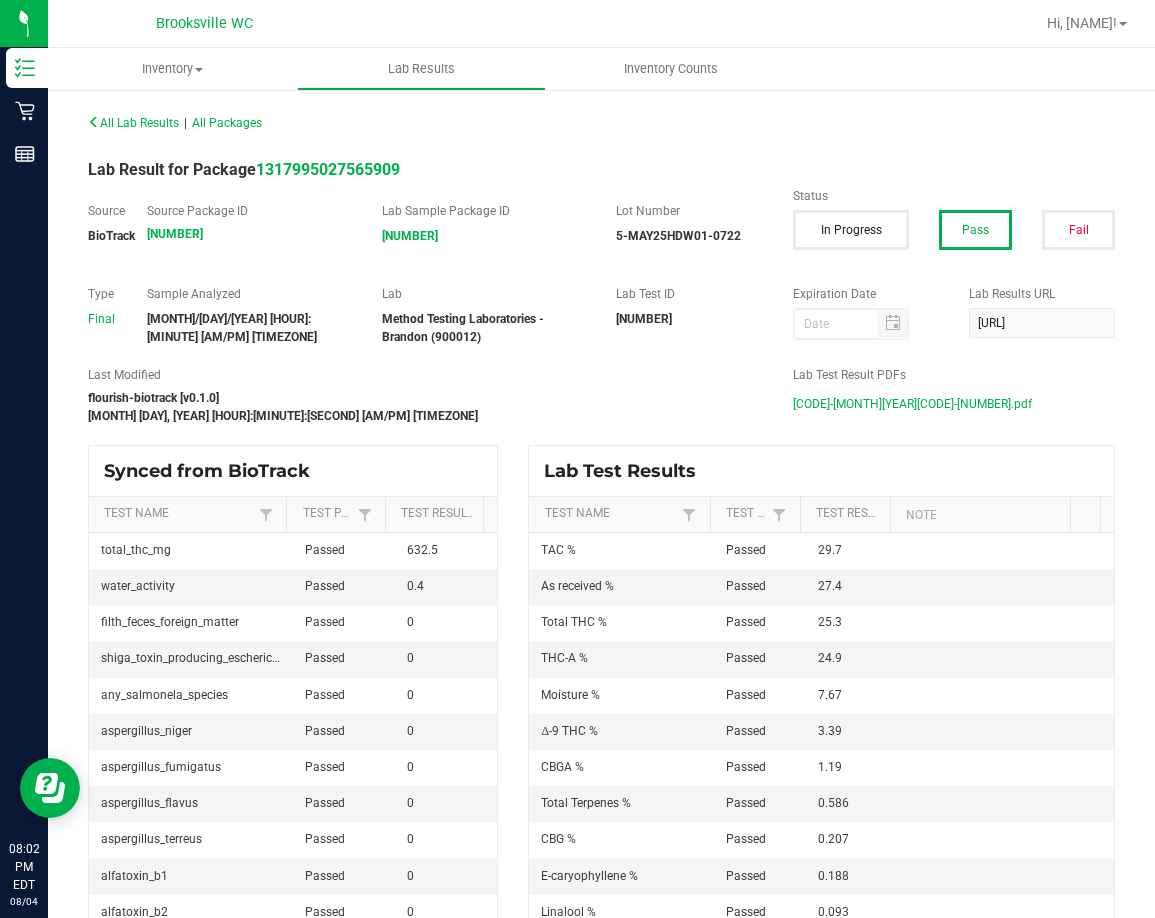click on "flourish-biotrack [v0.1.0]" at bounding box center [425, 398] 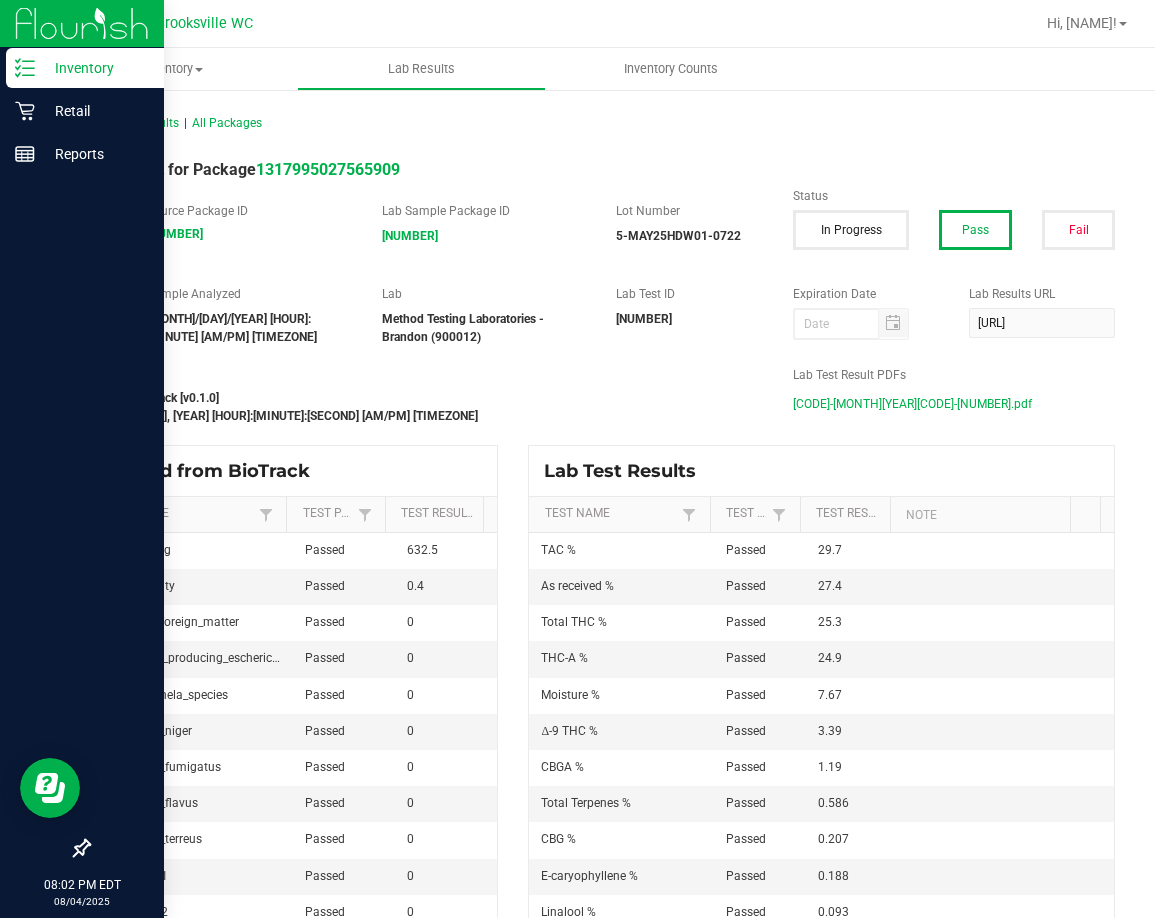 click on "Inventory" at bounding box center [85, 68] 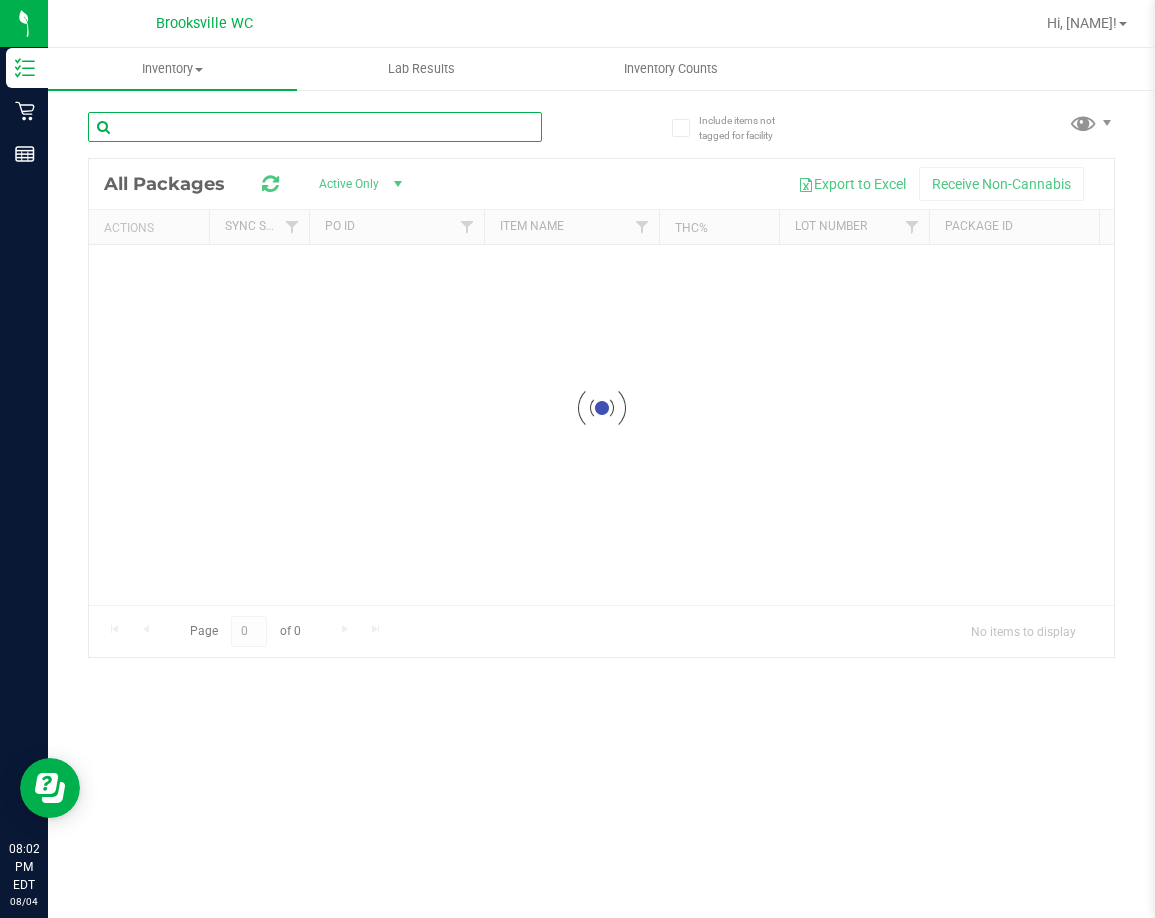 click at bounding box center (315, 127) 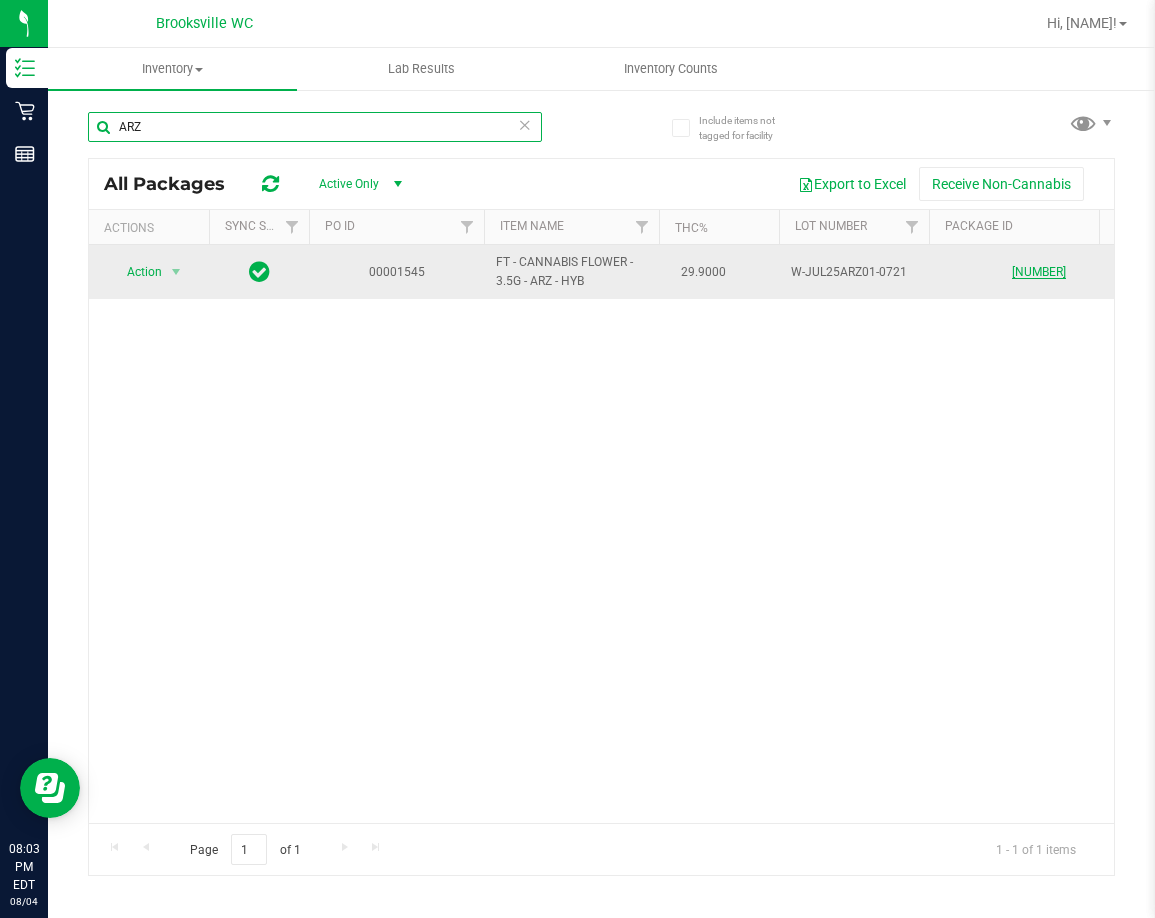 type on "ARZ" 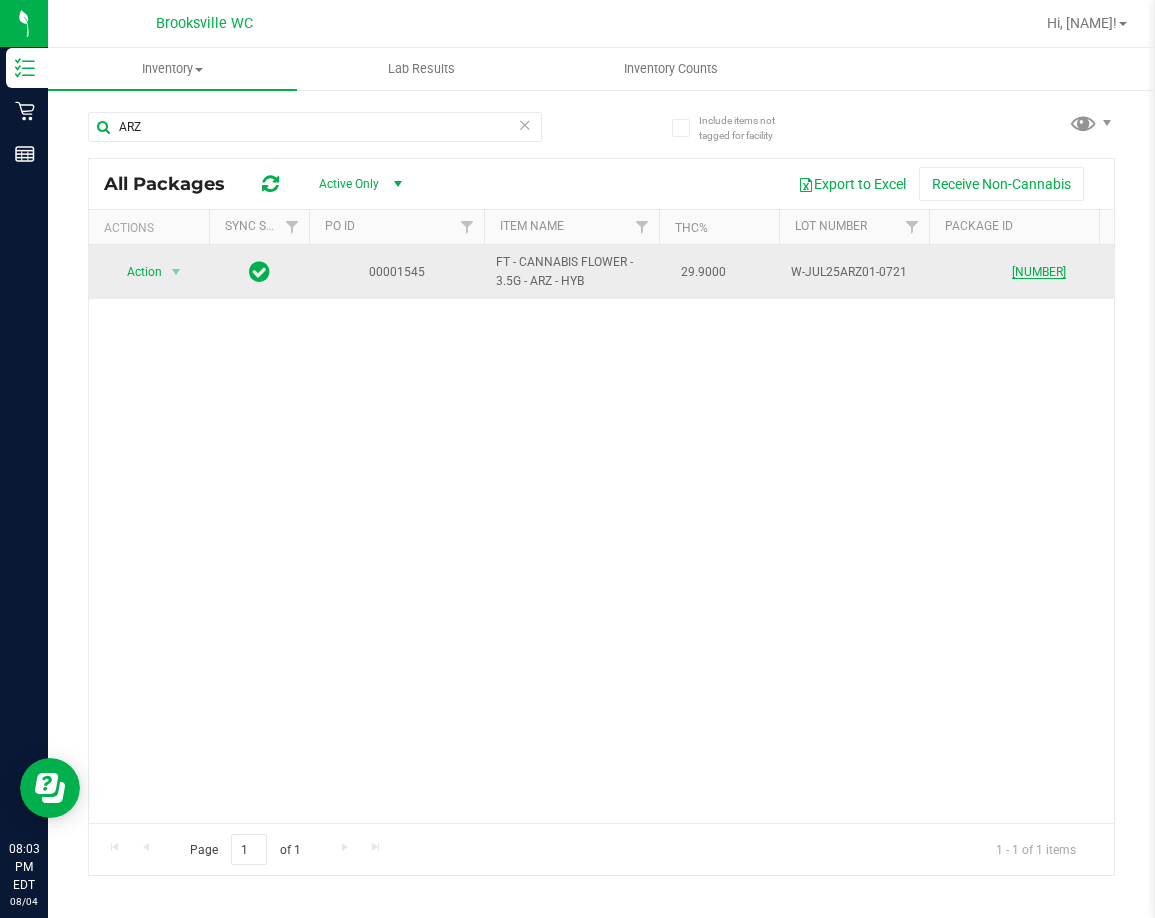 click on "3251391776656699" at bounding box center (1039, 272) 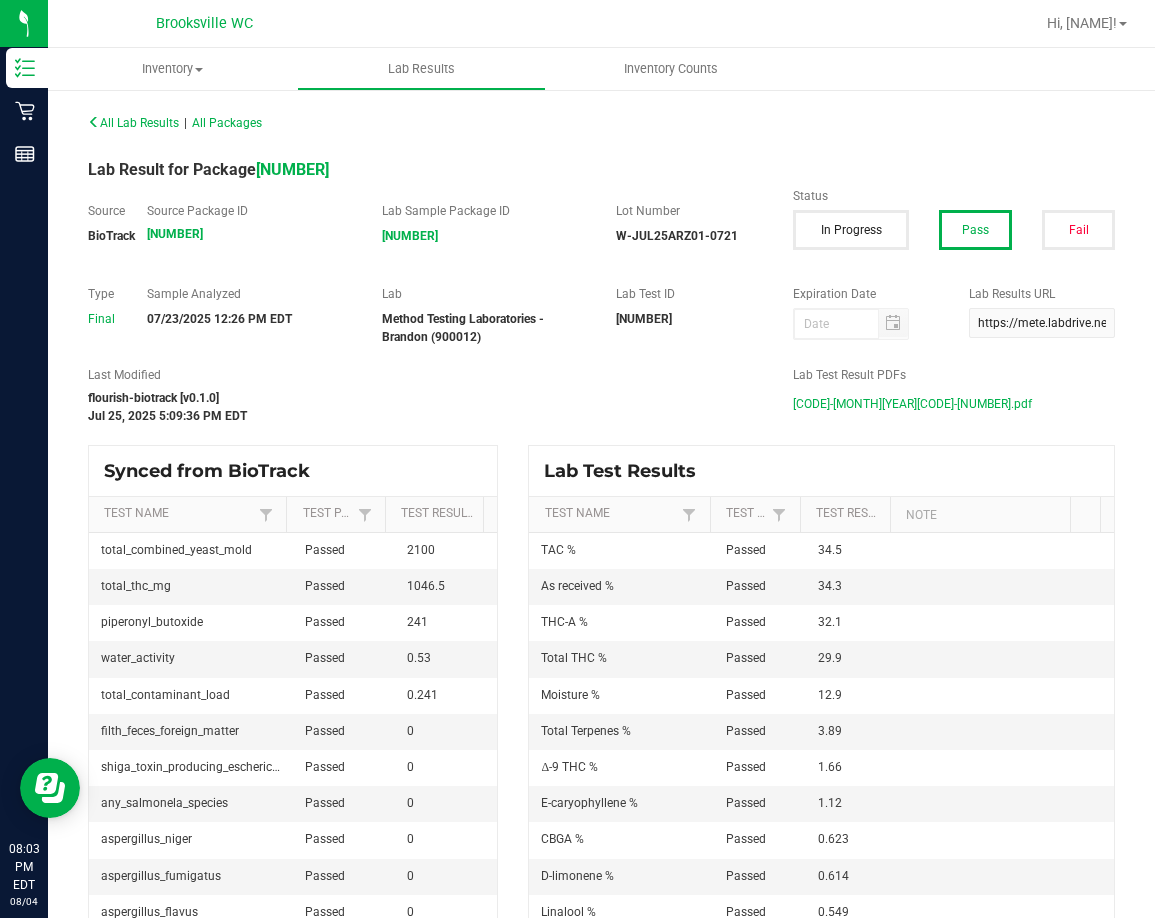click on "W-JUL25ARZ01-0721.pdf" at bounding box center (912, 404) 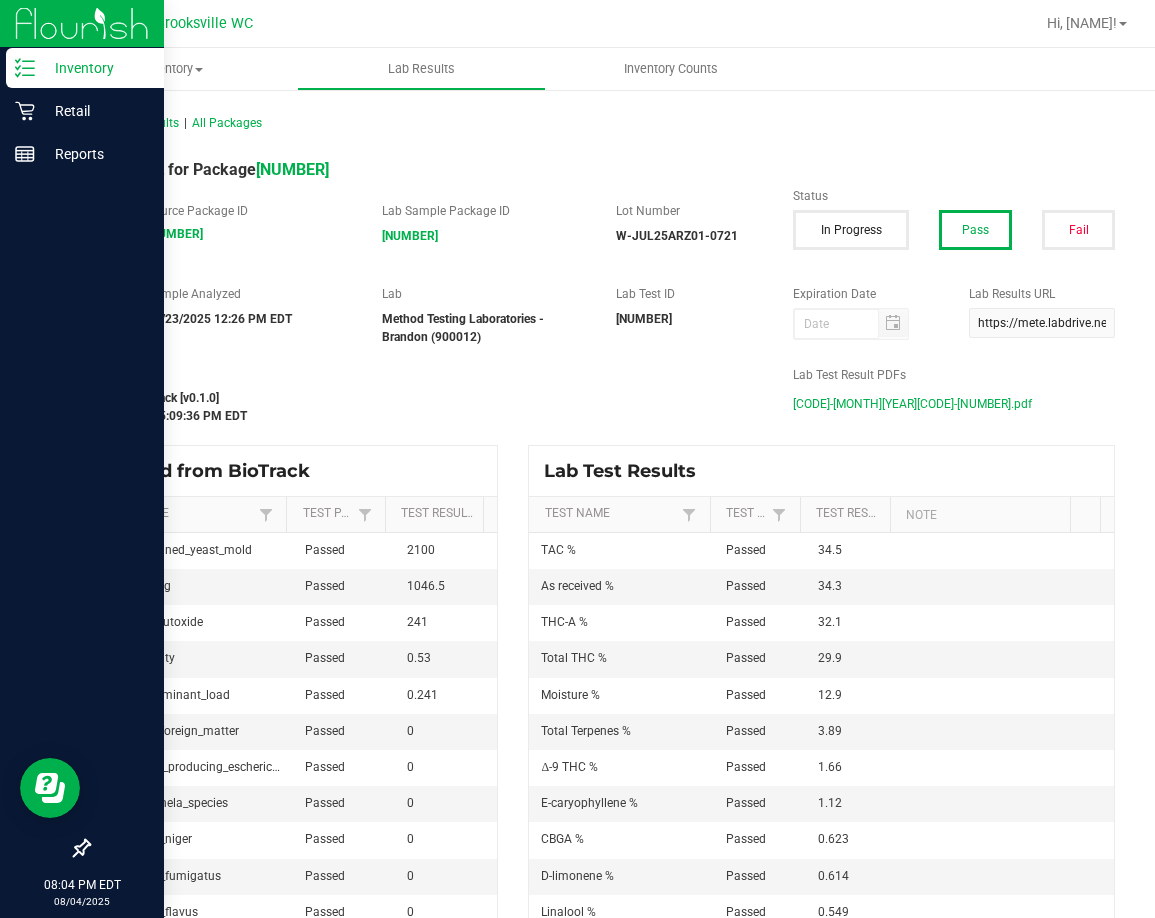 click 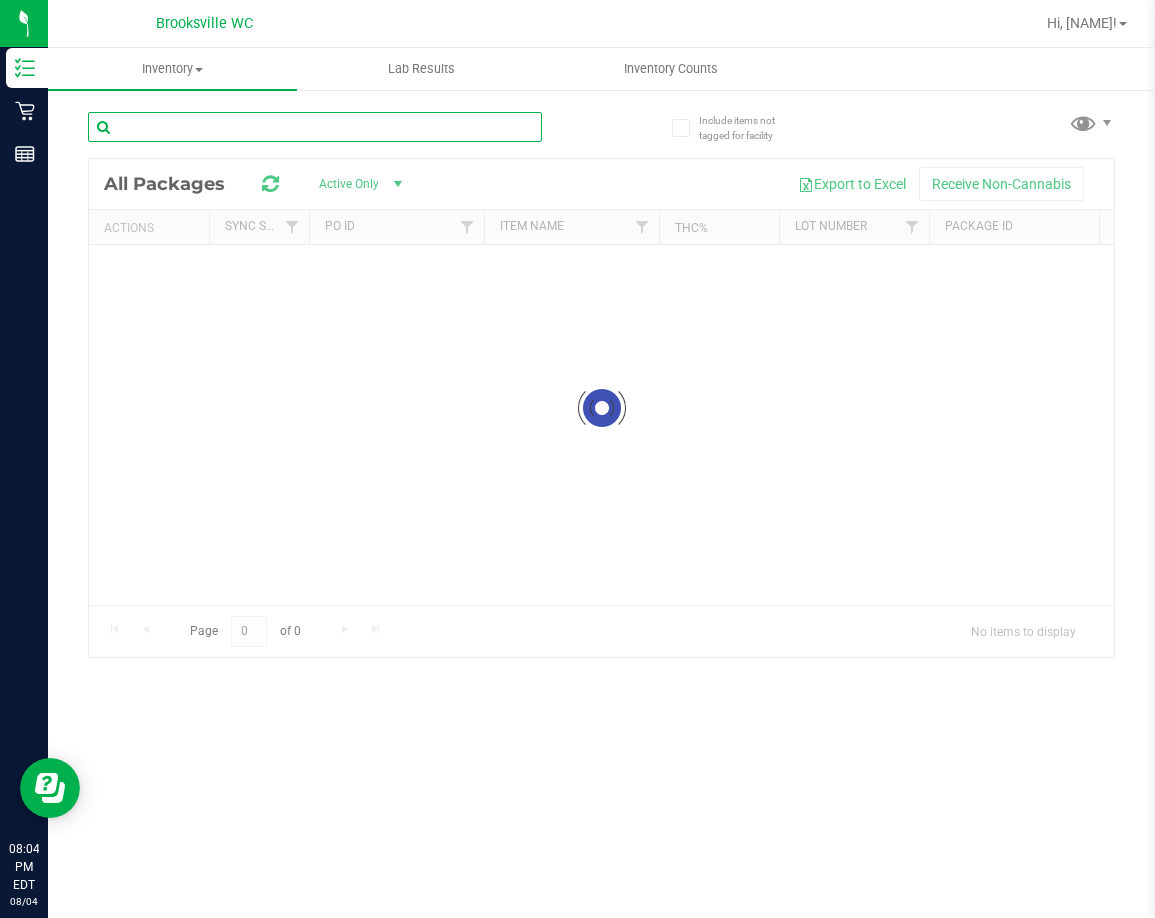 click at bounding box center [315, 127] 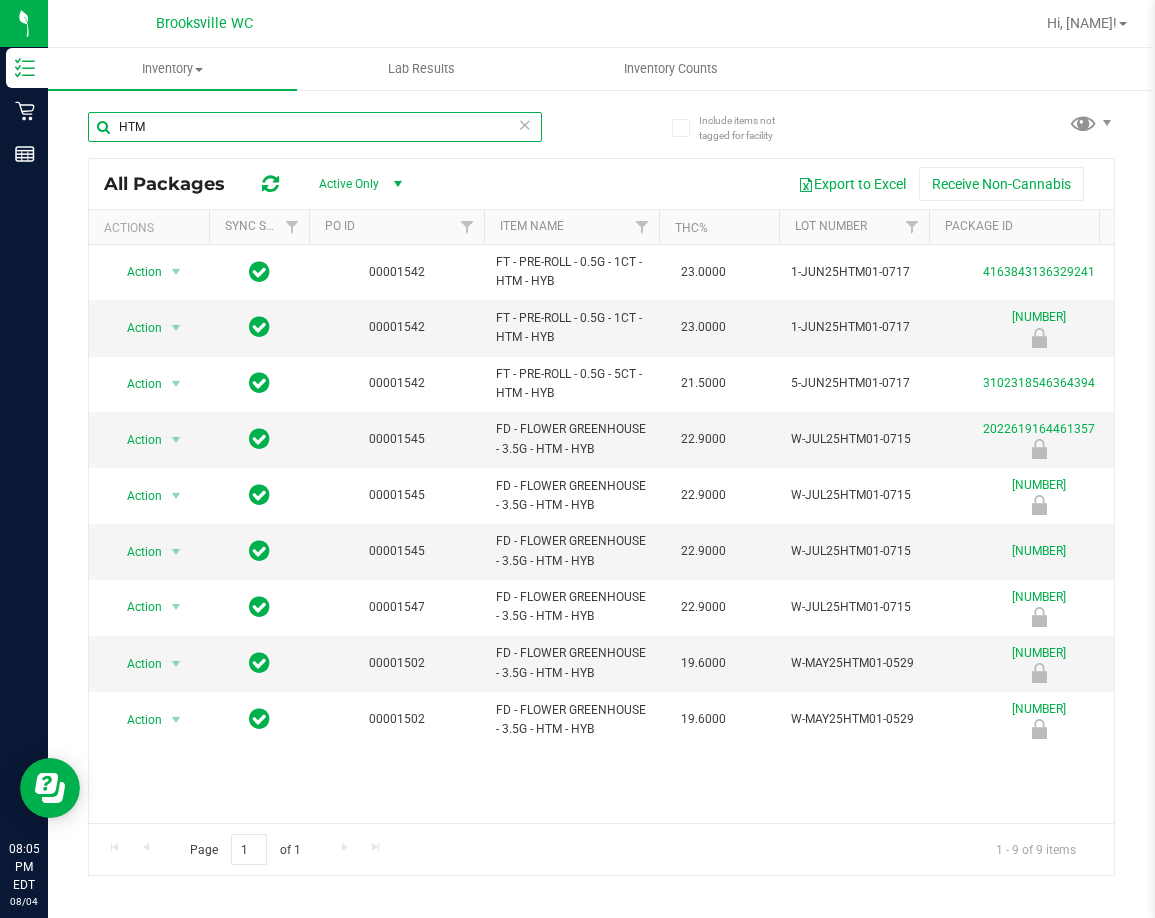 type on "HTM" 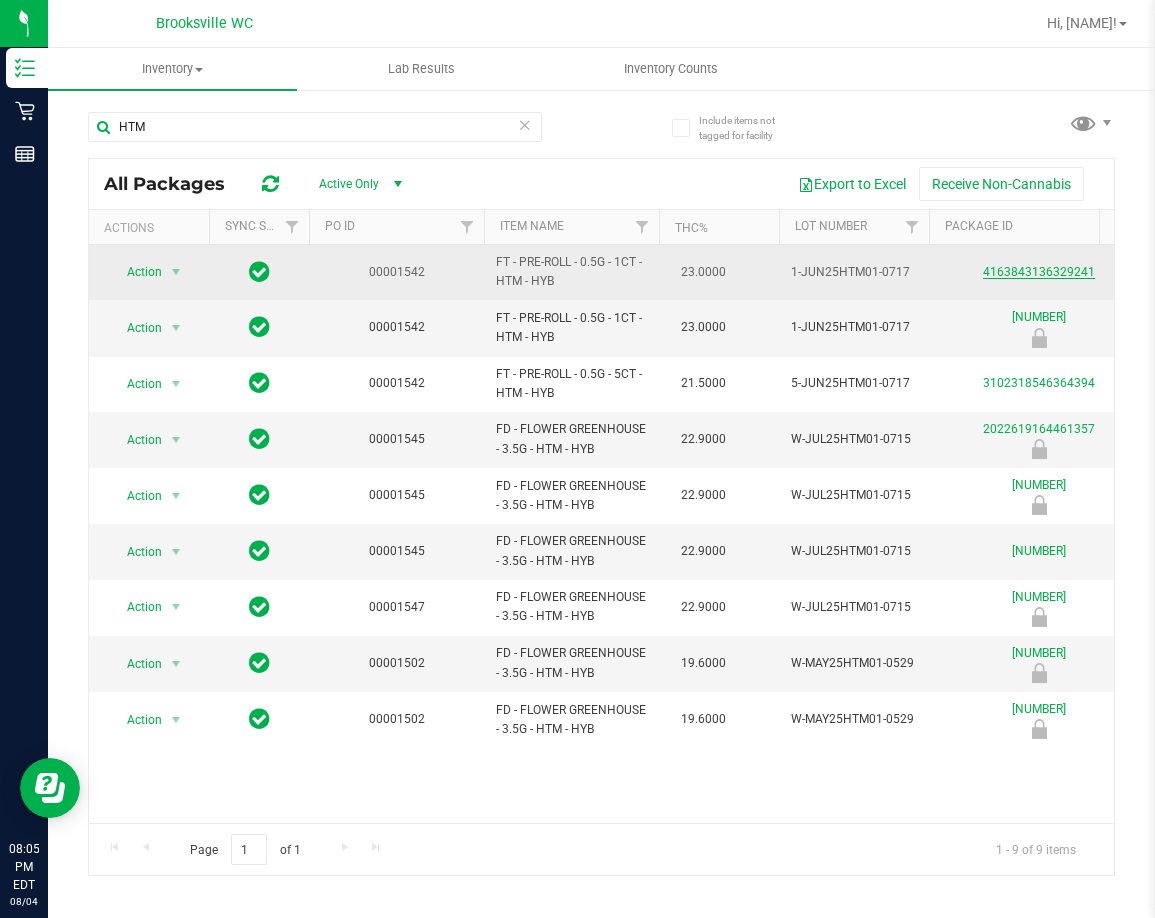 click on "4163843136329241" at bounding box center [1039, 272] 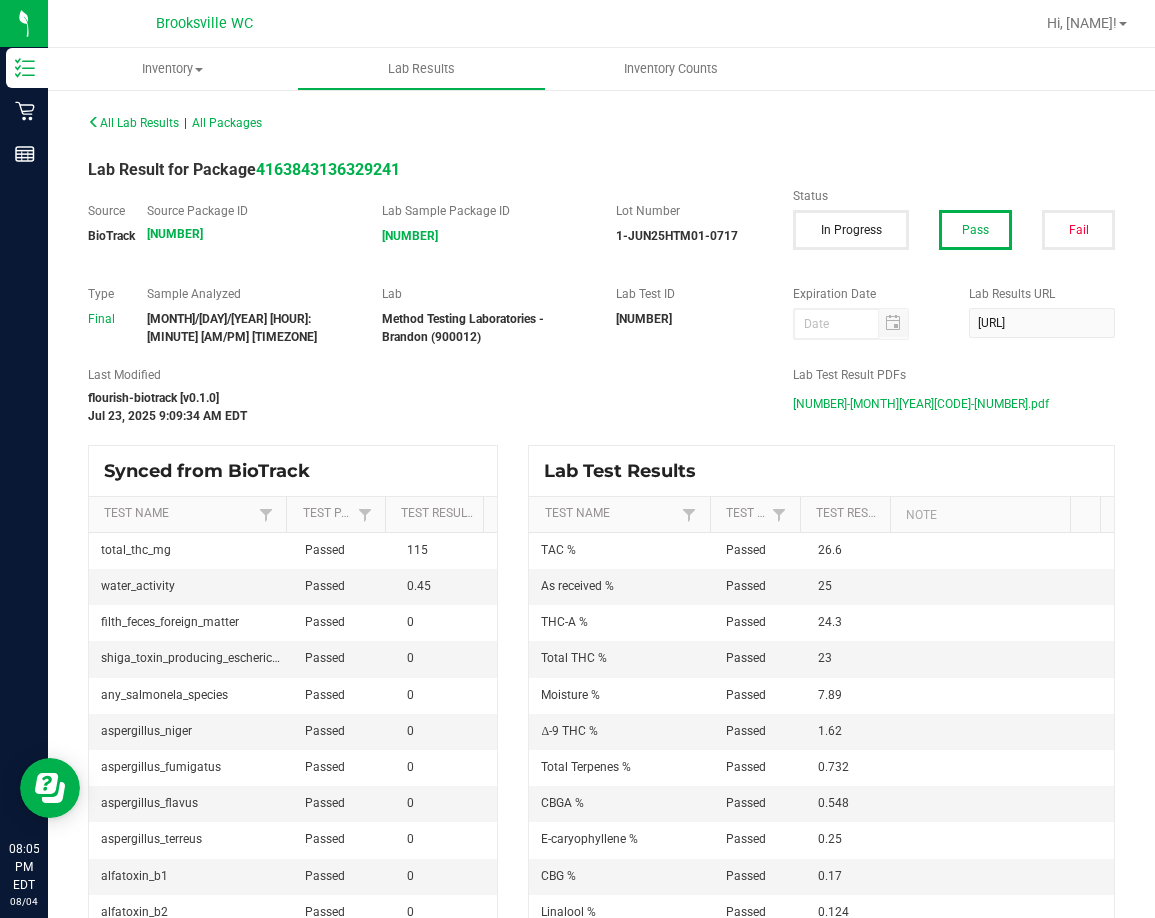 click on "1-JUN25HTM01-0717.pdf" at bounding box center [921, 404] 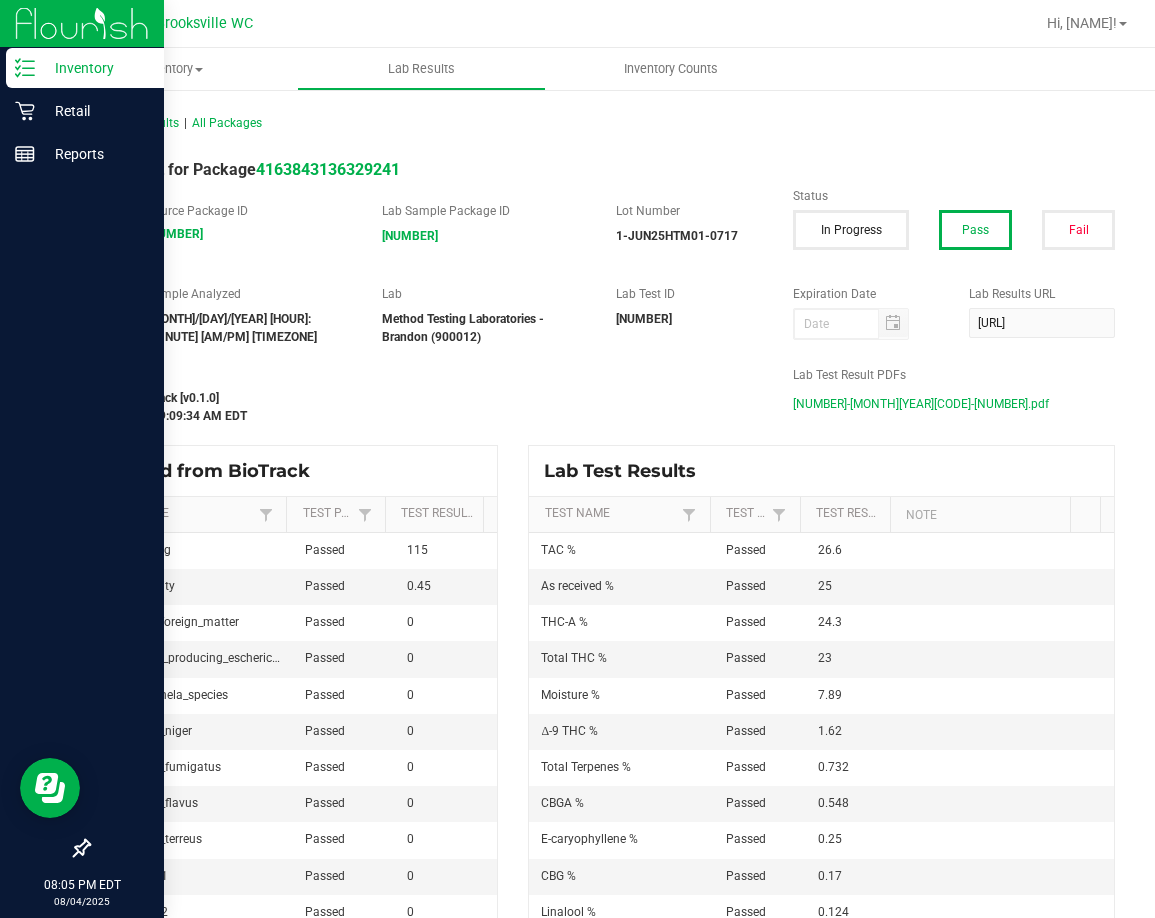 click on "Inventory" at bounding box center (95, 68) 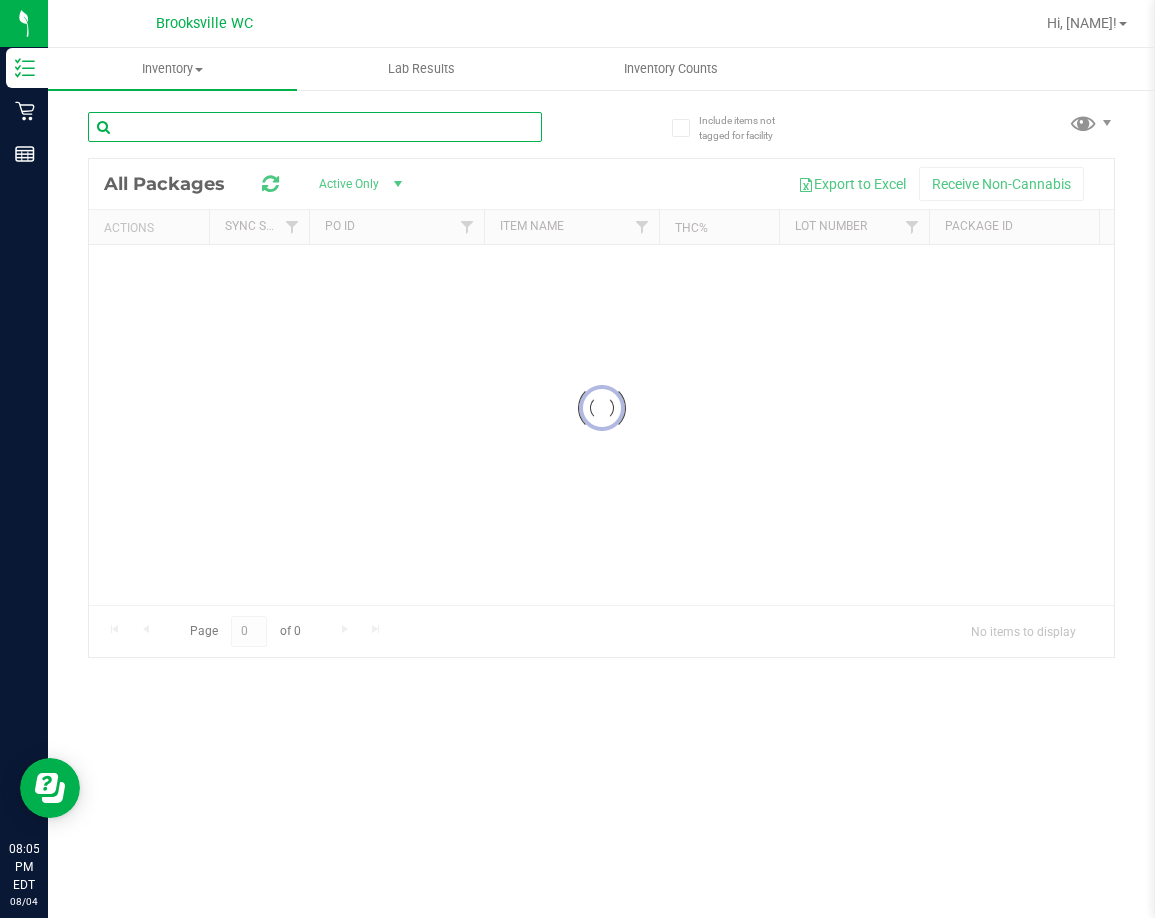 click at bounding box center [315, 127] 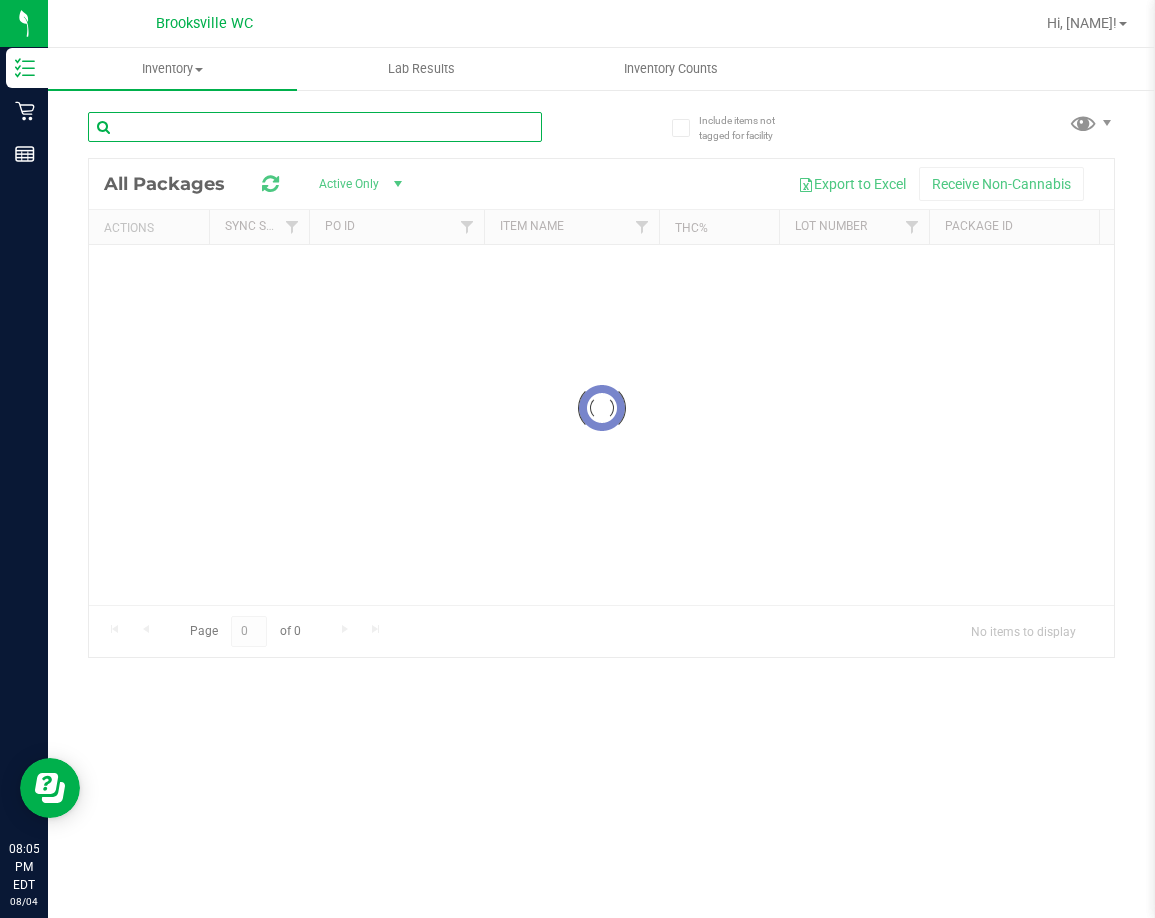 click at bounding box center (315, 127) 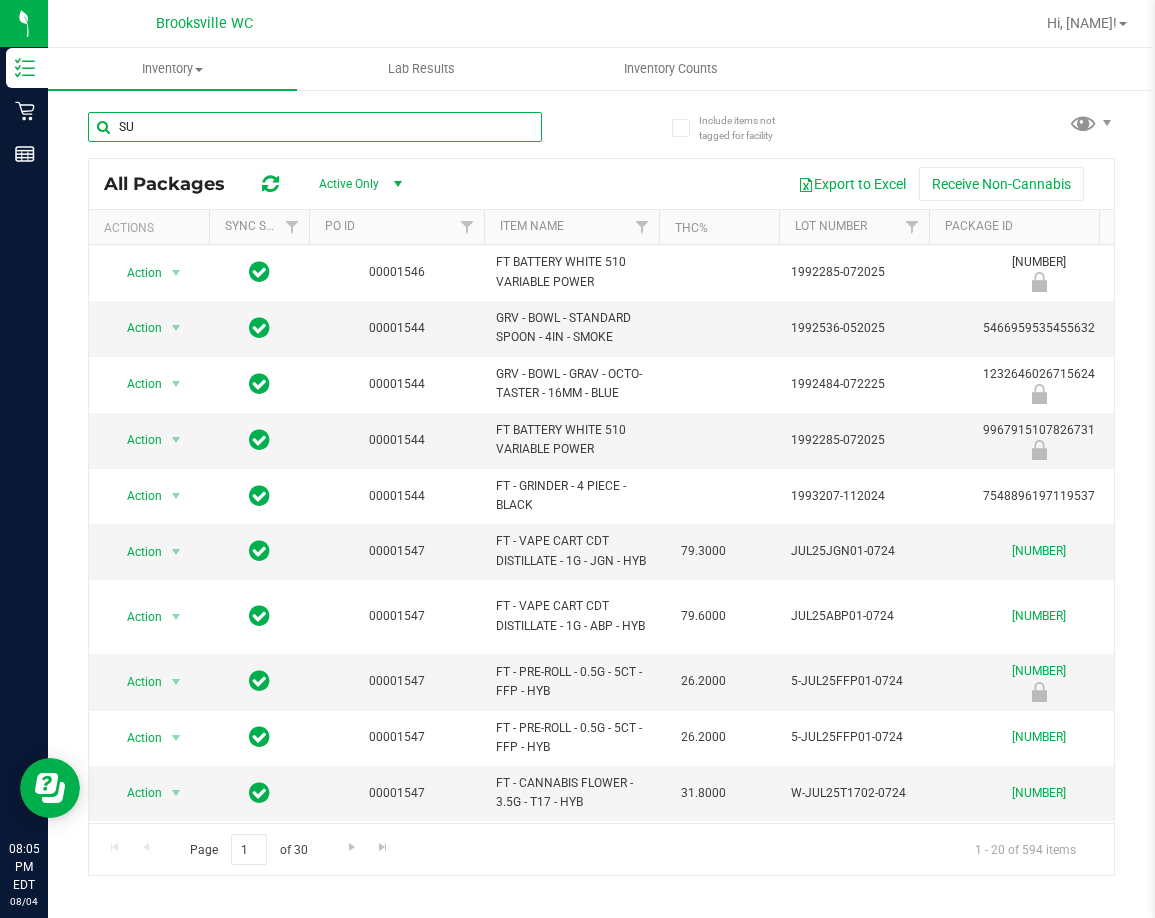 type on "SUI" 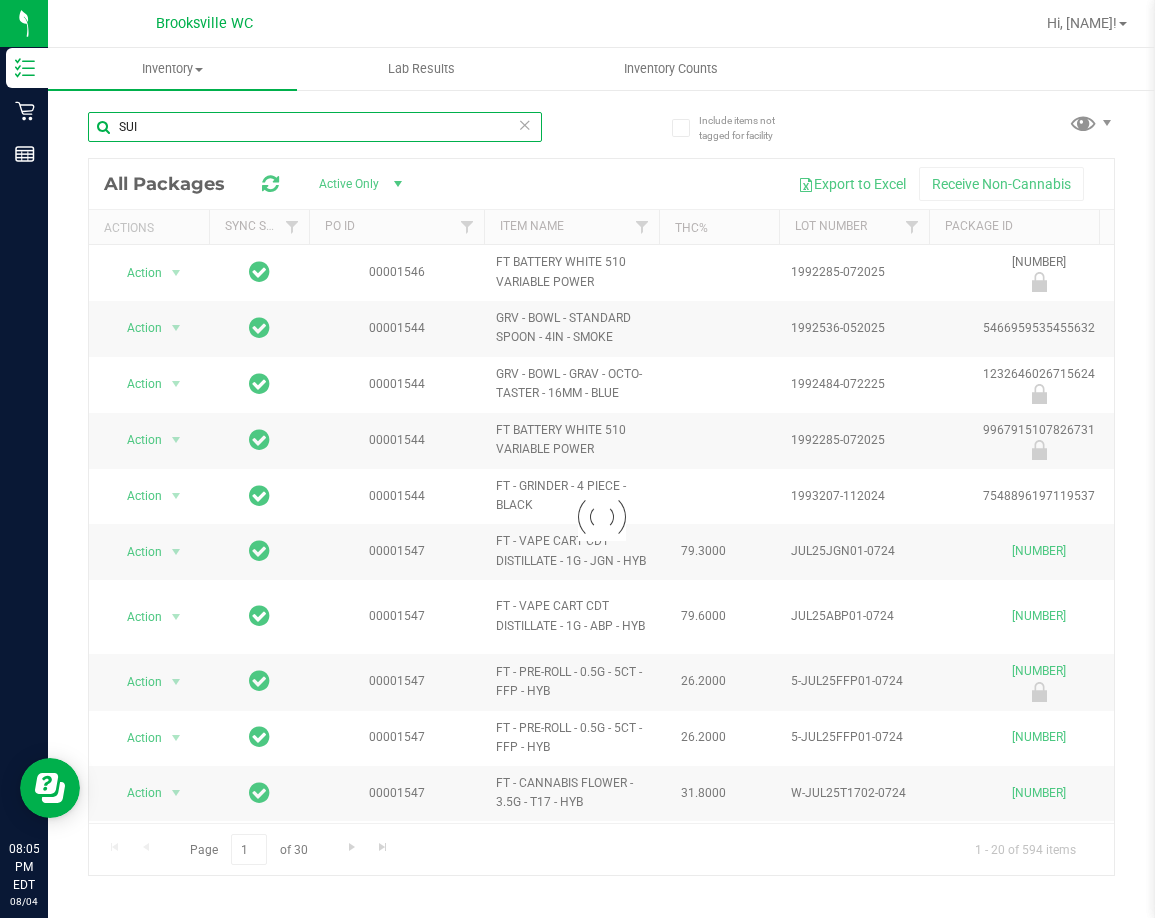 click on "SUI" at bounding box center [315, 127] 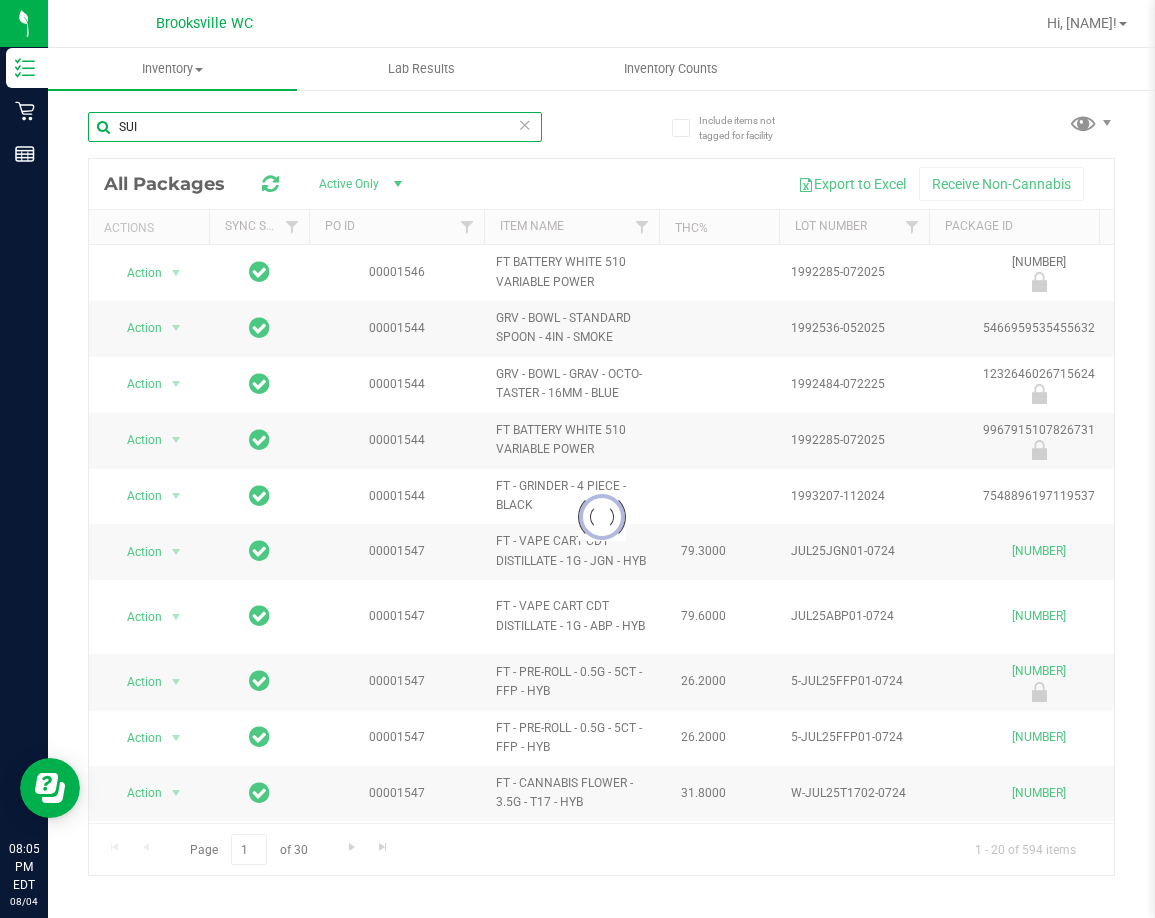click on "SUI" at bounding box center [315, 127] 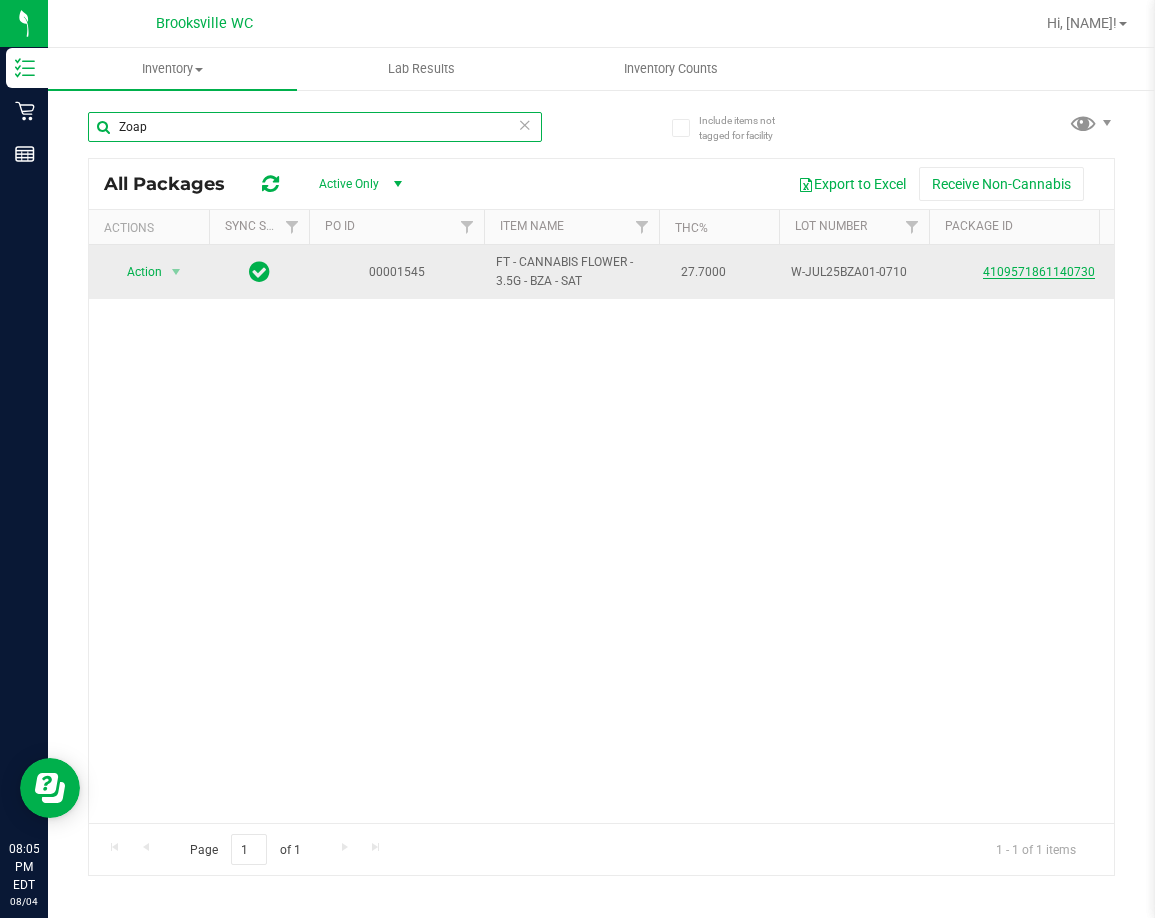 type on "Zoap" 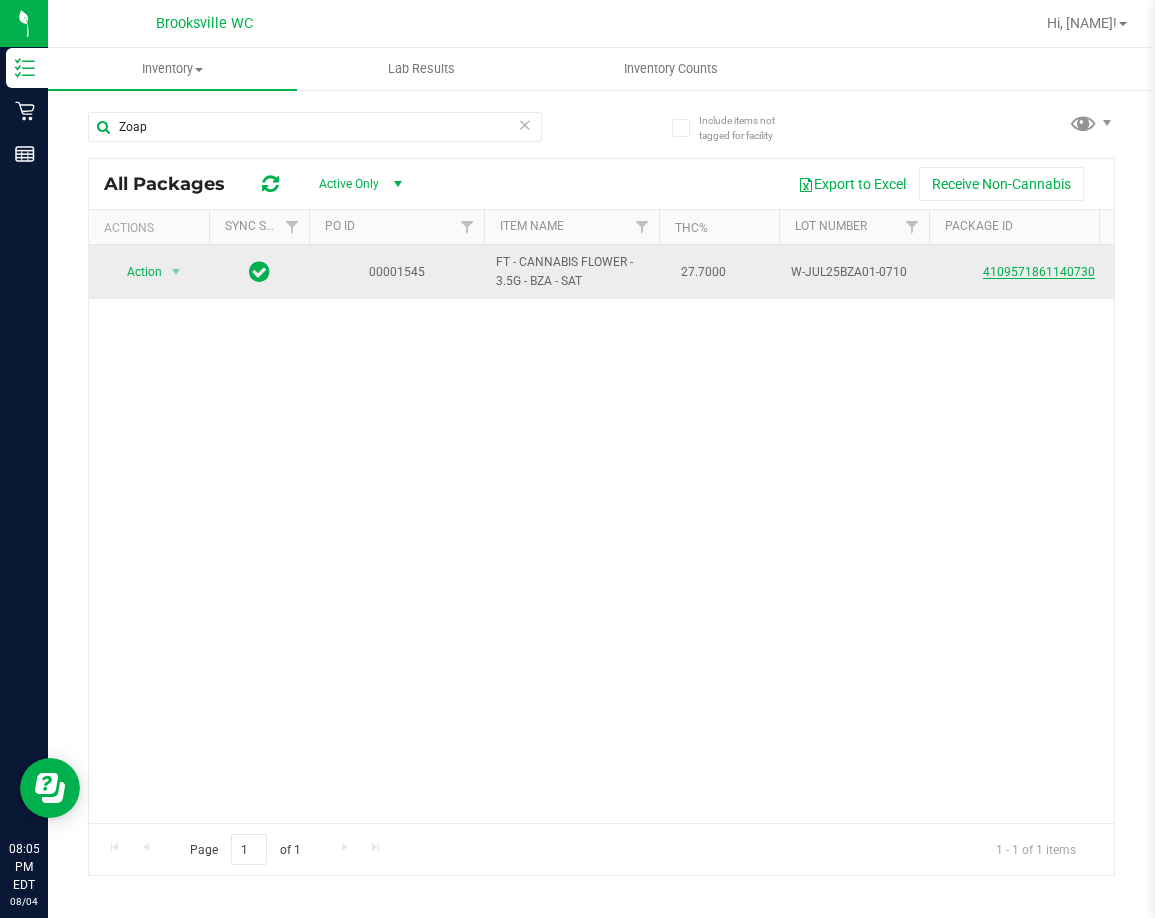 click on "4109571861140730" at bounding box center (1039, 272) 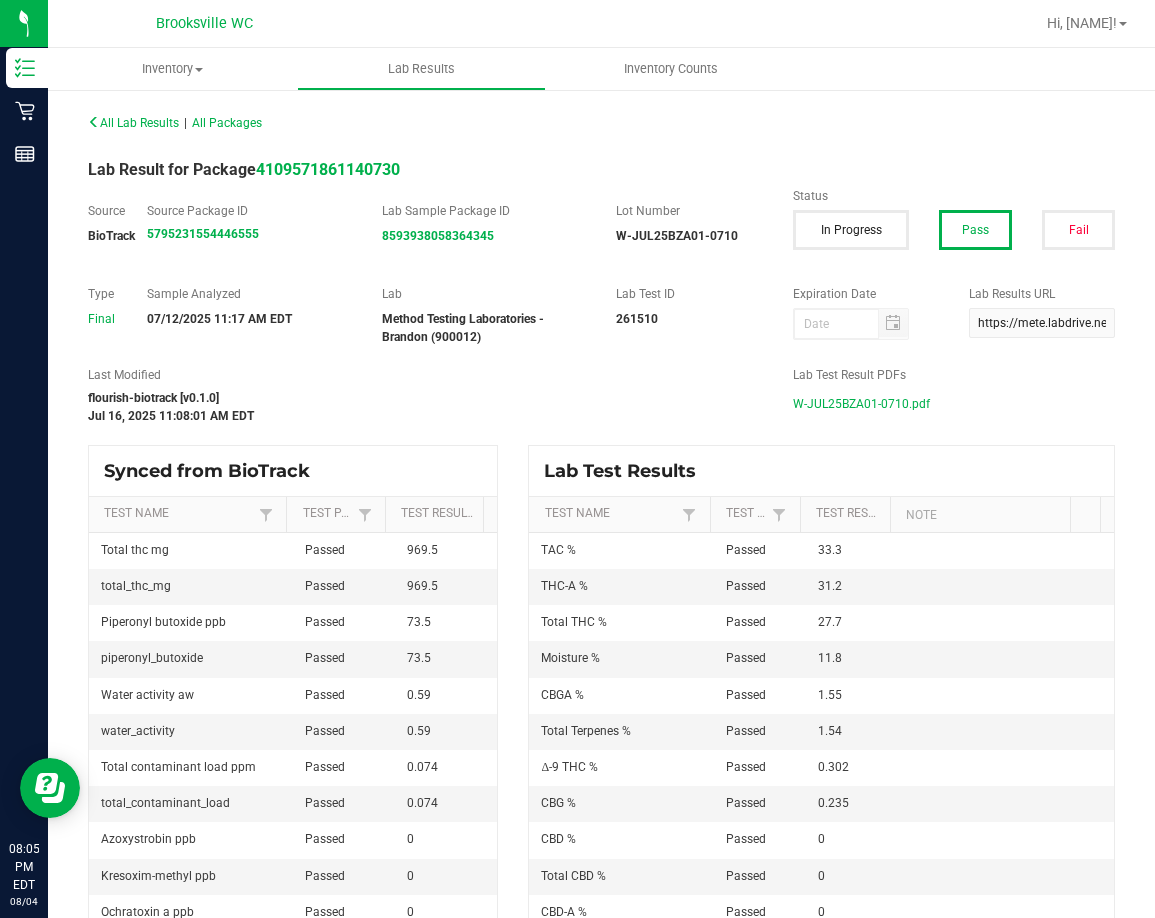 click on "W-JUL25BZA01-0710.pdf" at bounding box center (861, 404) 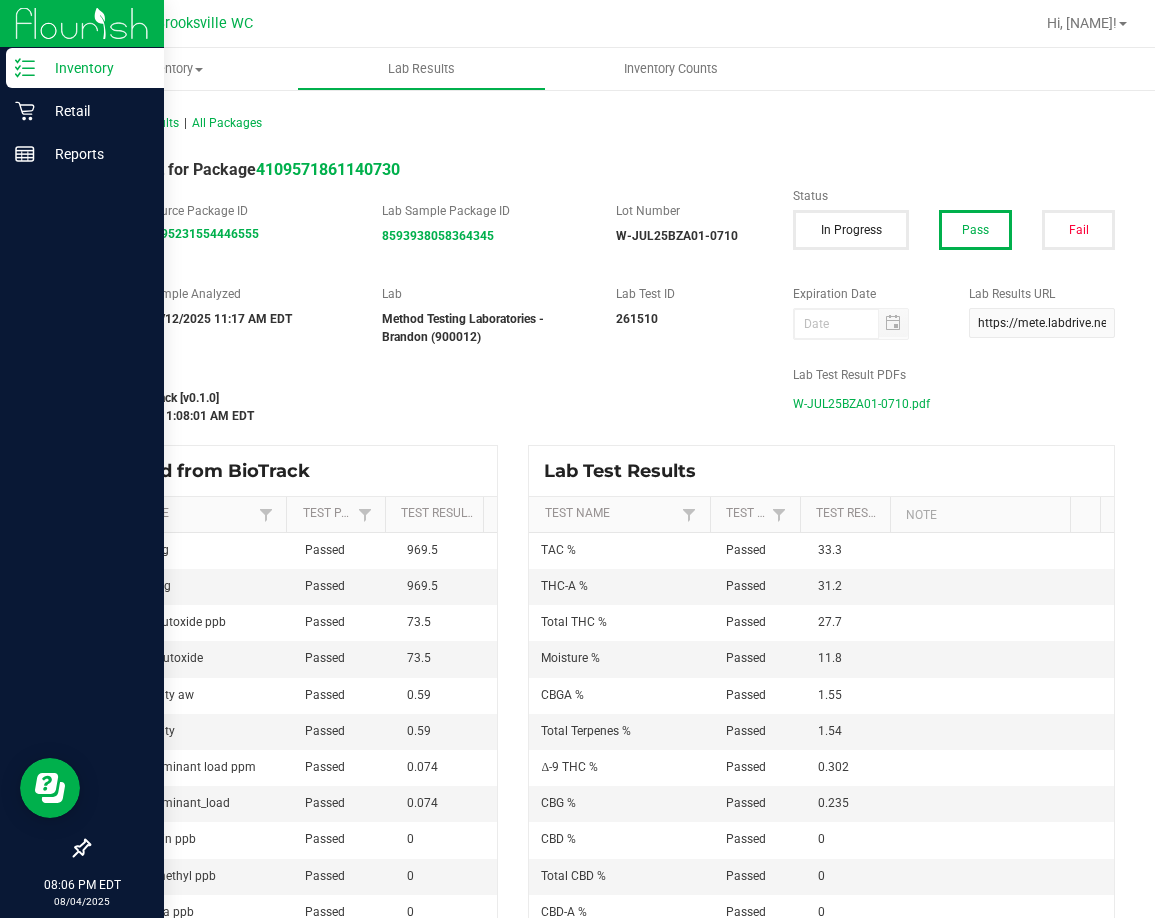 drag, startPoint x: 26, startPoint y: 73, endPoint x: 44, endPoint y: 88, distance: 23.43075 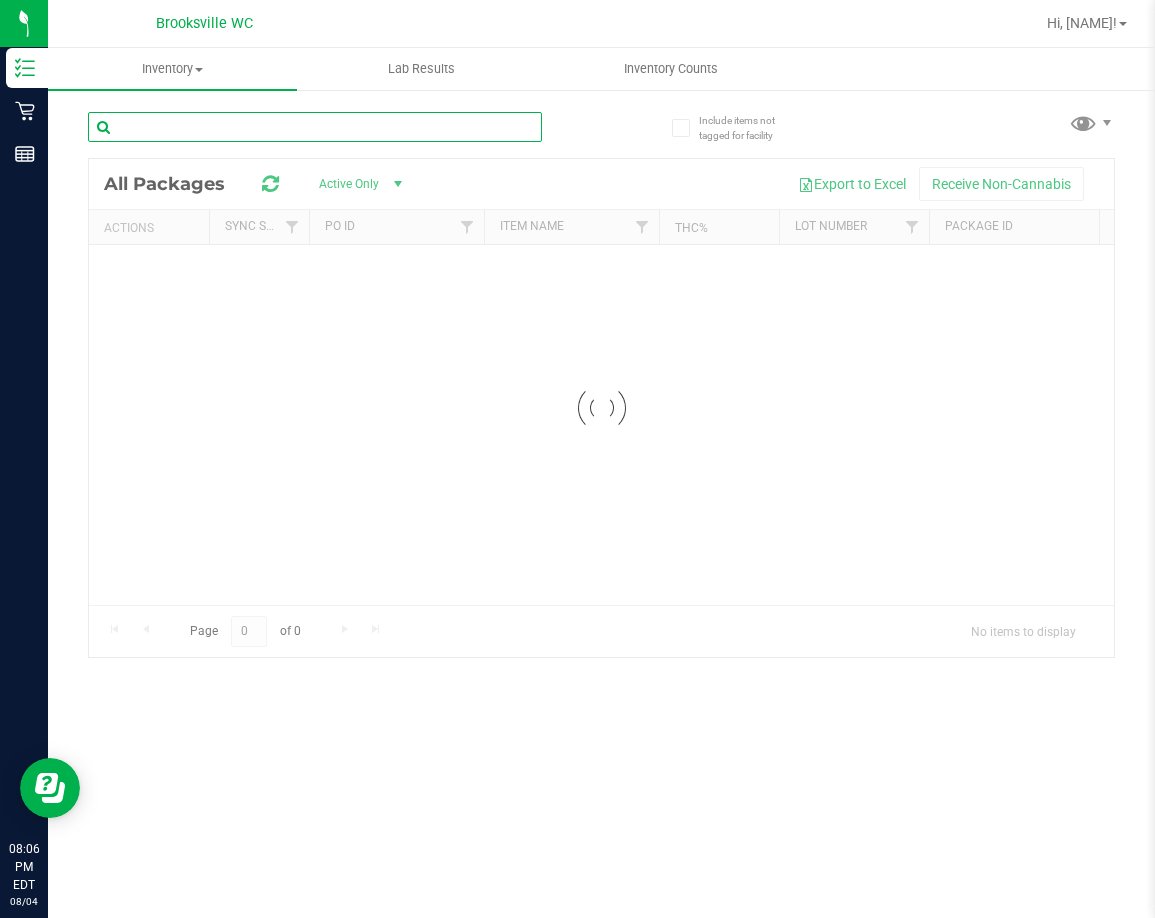 click at bounding box center [315, 127] 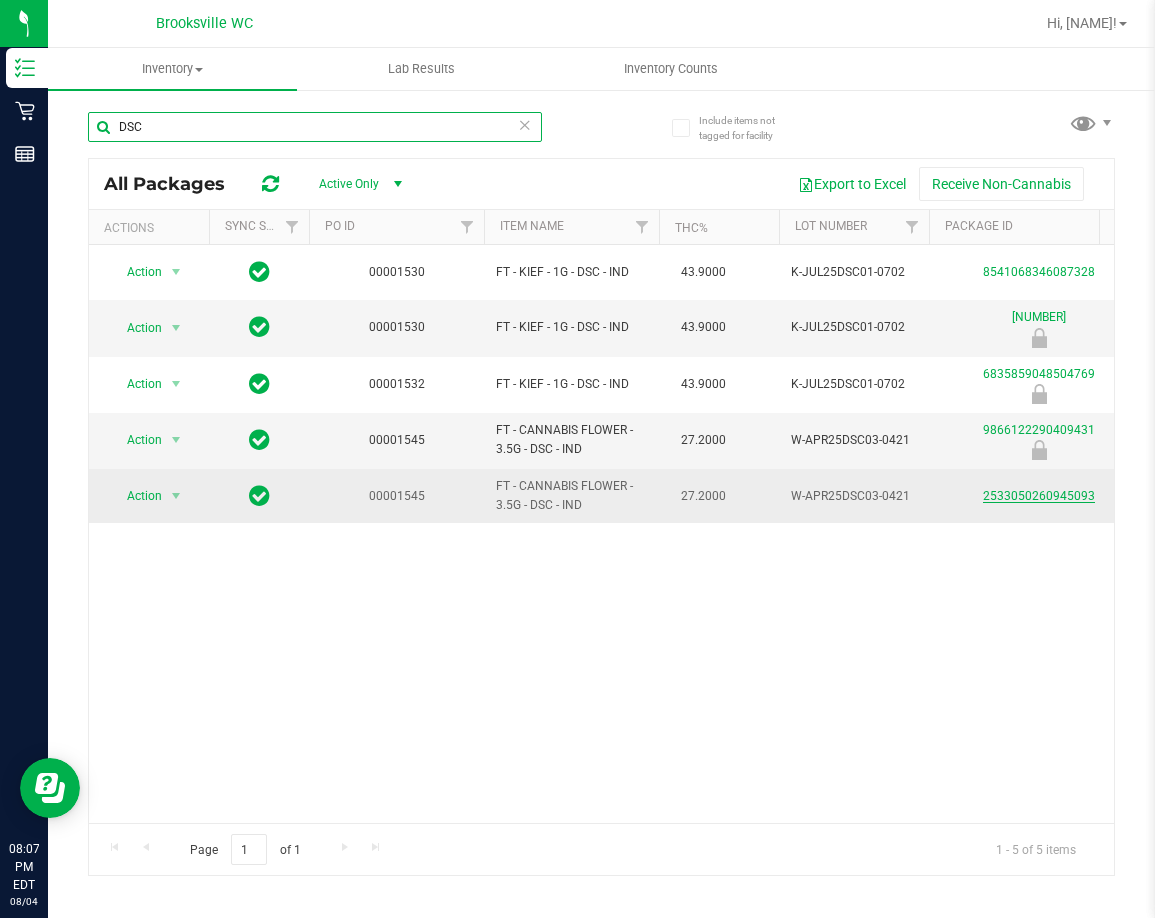 type on "DSC" 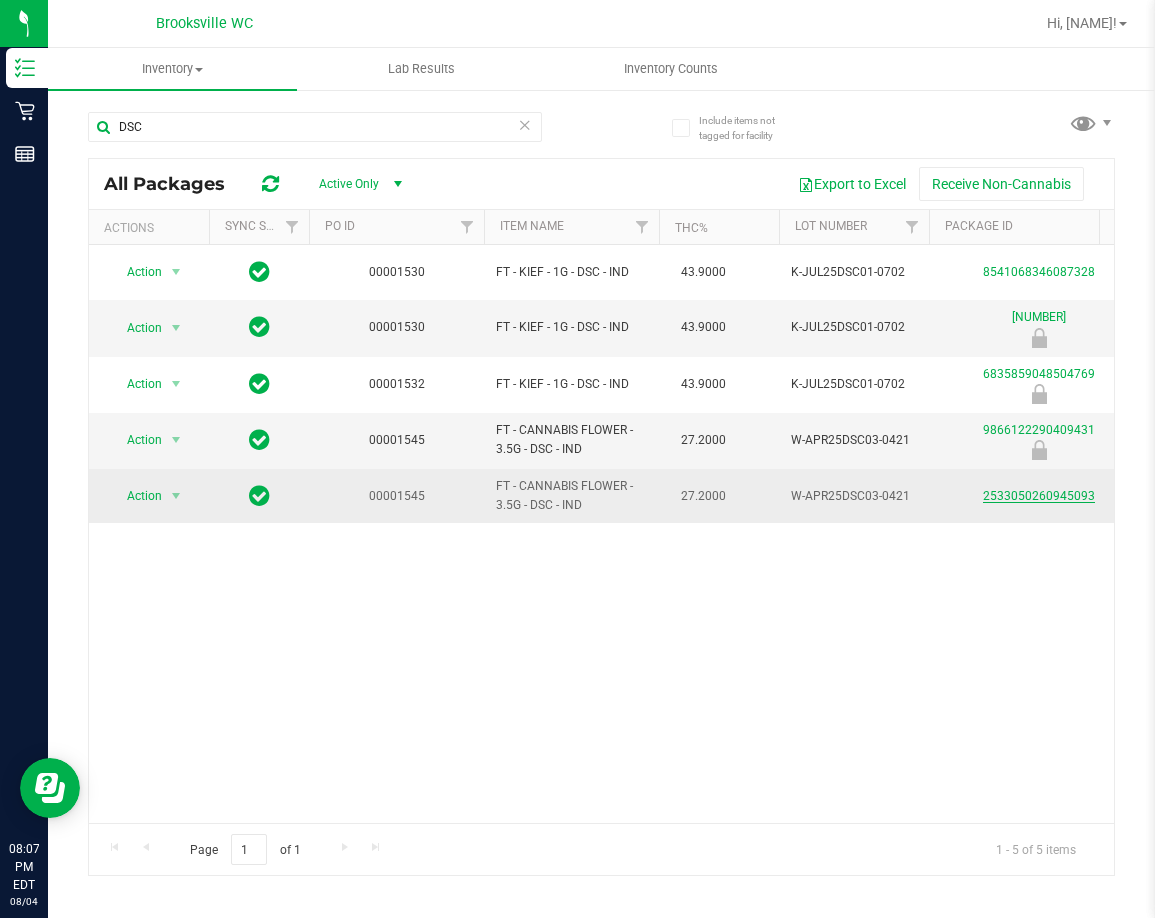click on "2533050260945093" at bounding box center (1039, 496) 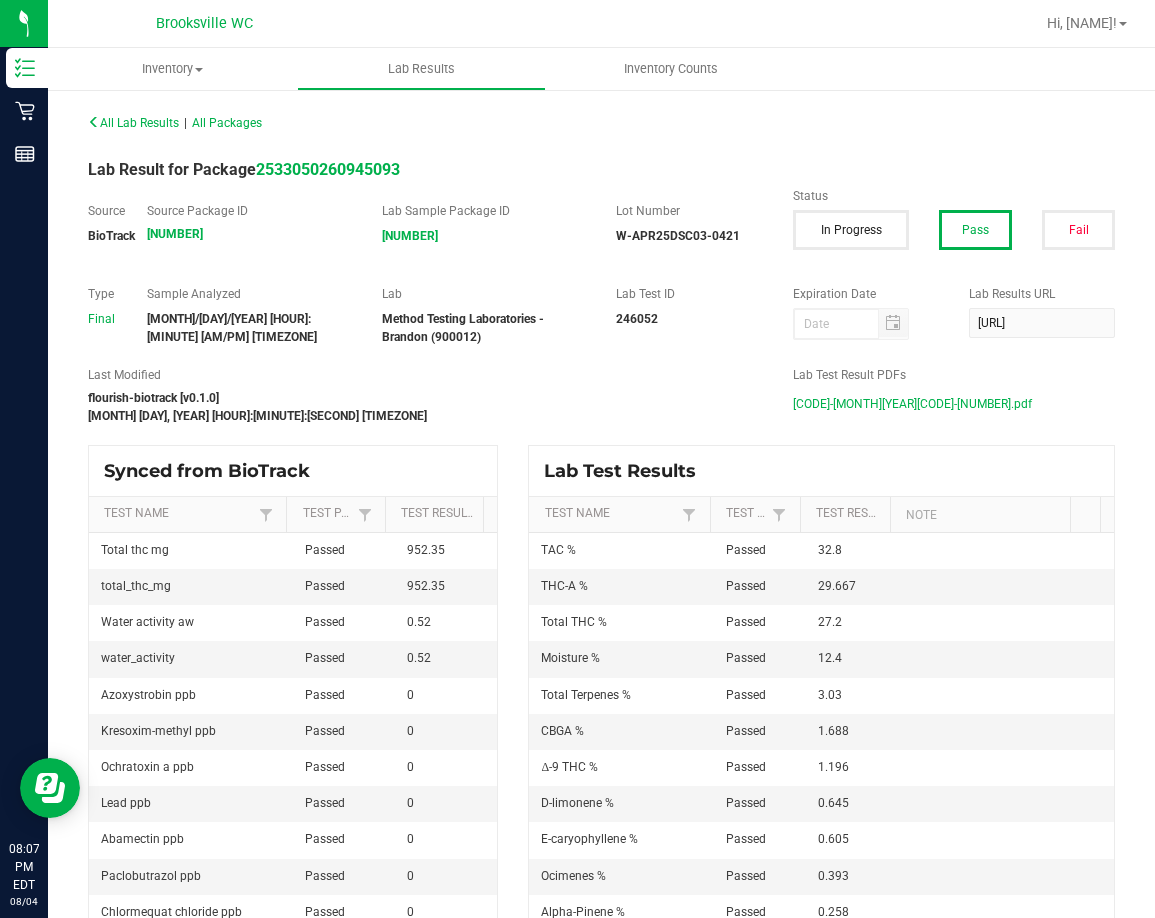 click on "W-APR25DSC03-0421.pdf" at bounding box center (912, 404) 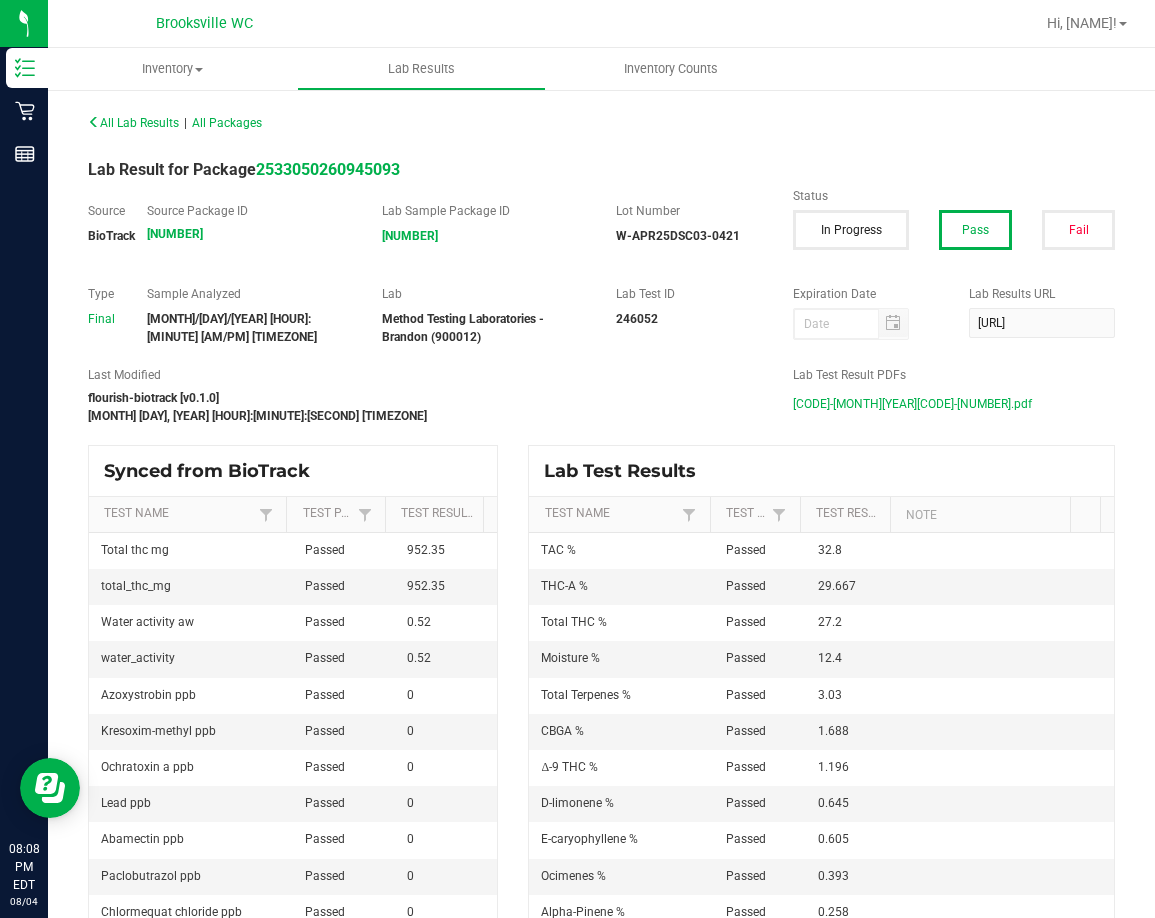 click on "Apr 27, 2025 9:09:33 PM EDT" at bounding box center [425, 416] 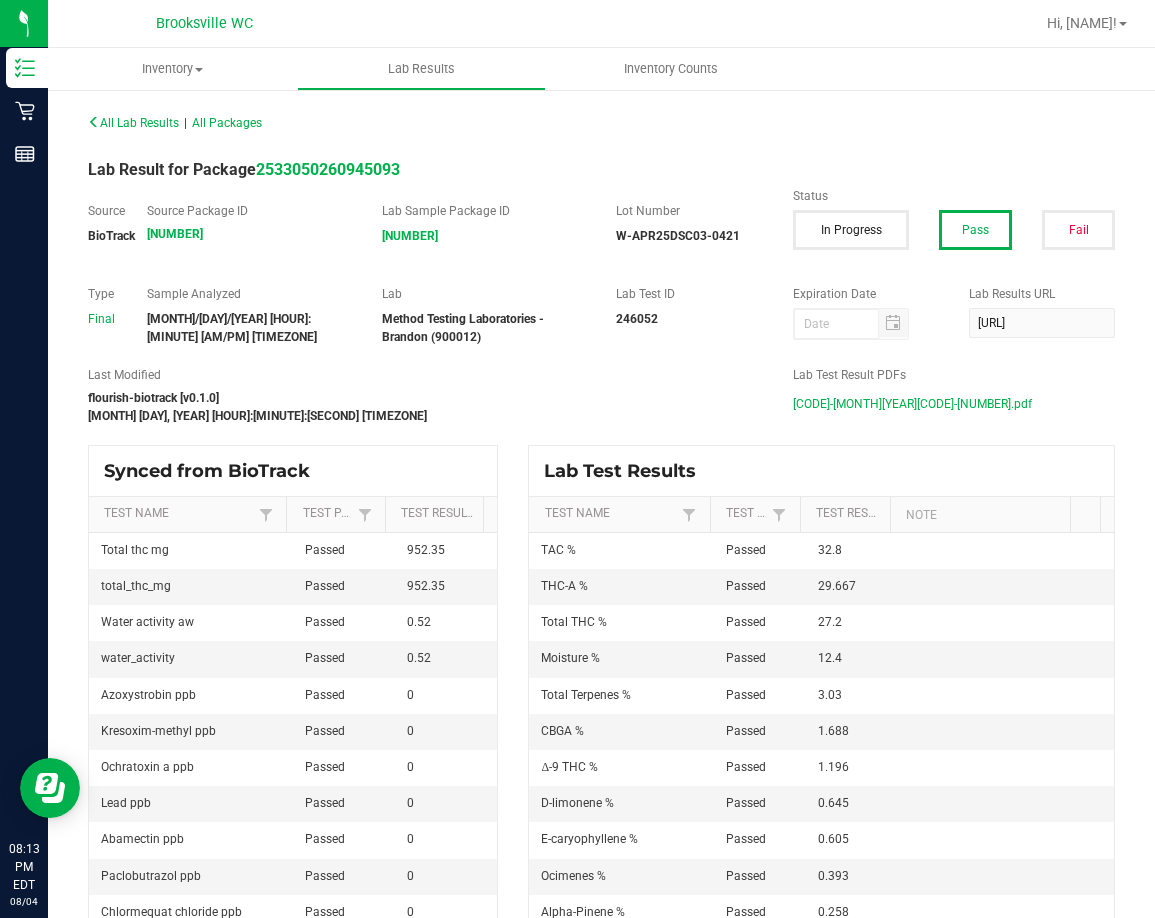 click on "Source  BioTrack  Source Package ID  5546058848497309  Lab Sample Package ID  4885931411520647  Lot Number  W-APR25DSC03-0421  Status   In Progress   Pass   Fail" at bounding box center (601, 233) 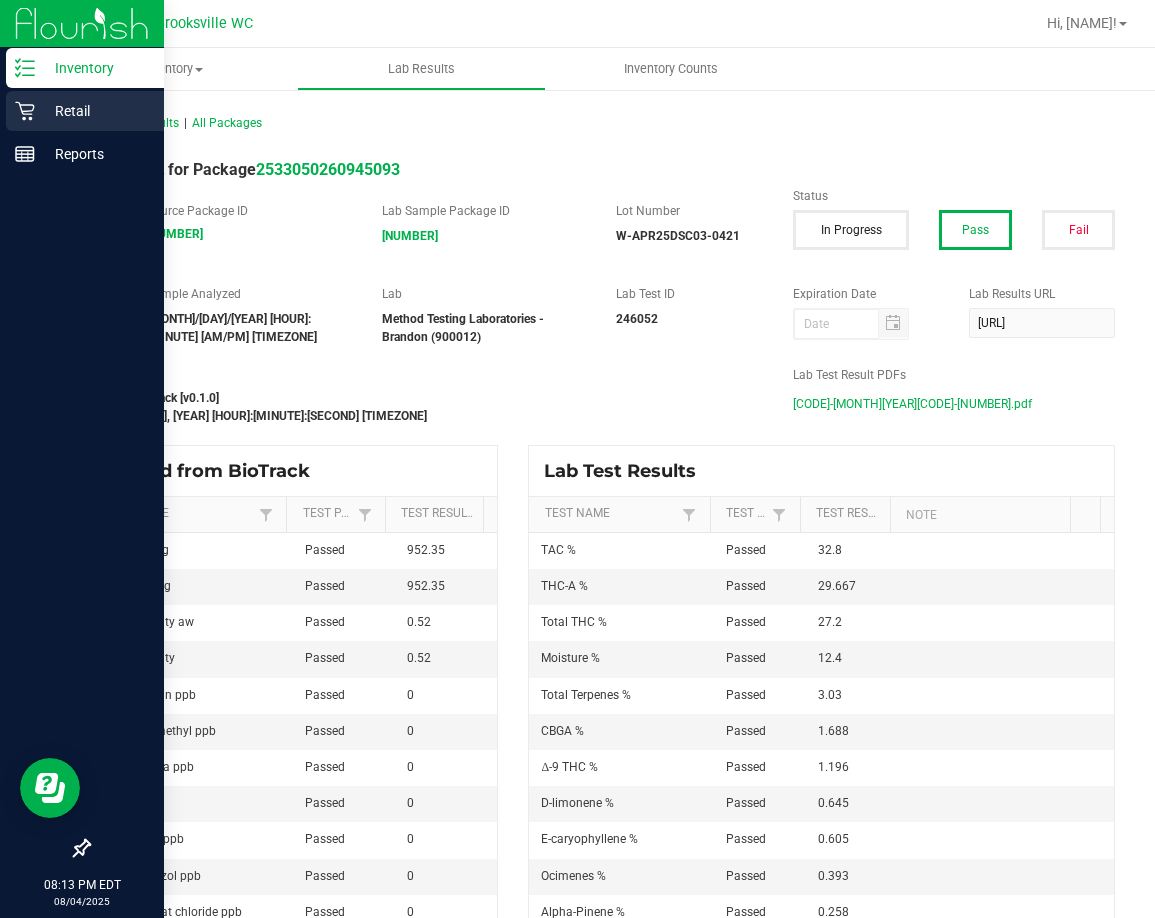 click 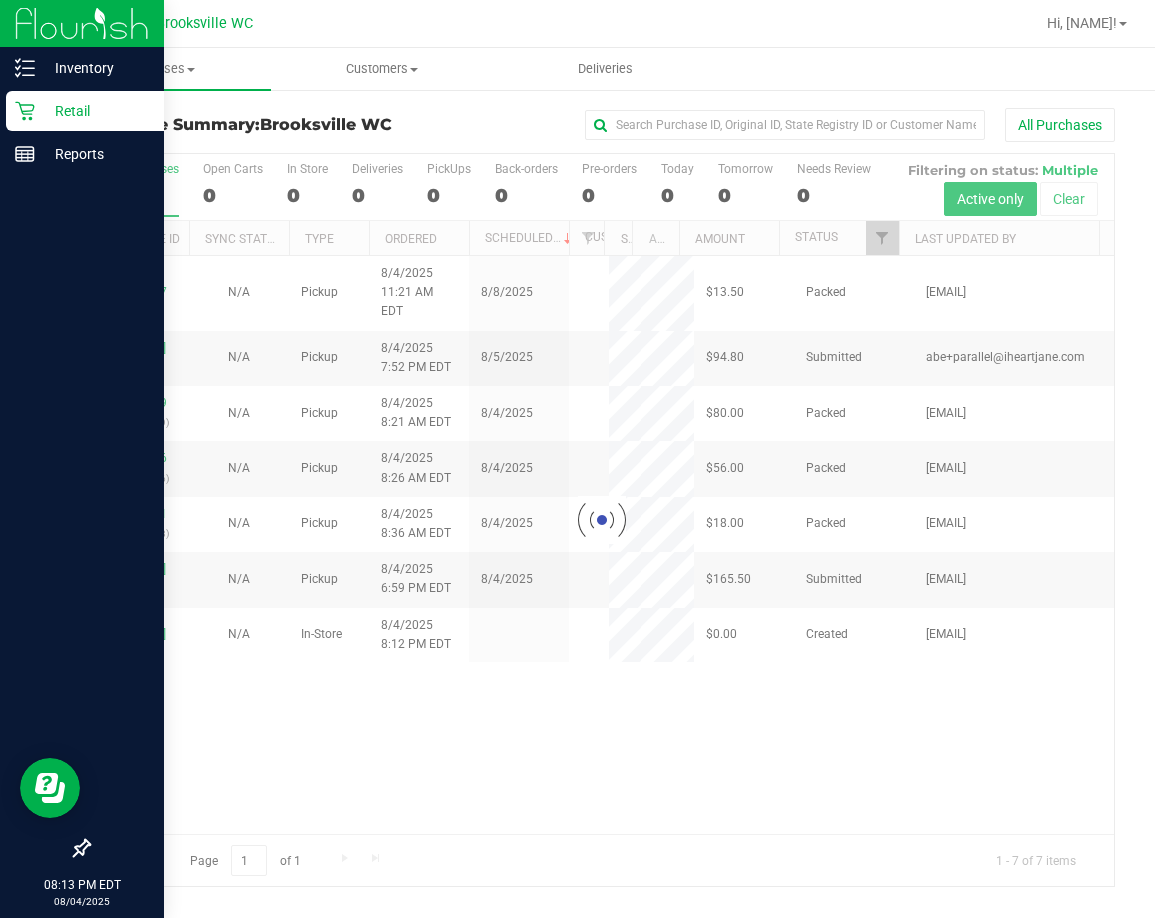 click on "Retail" at bounding box center (95, 111) 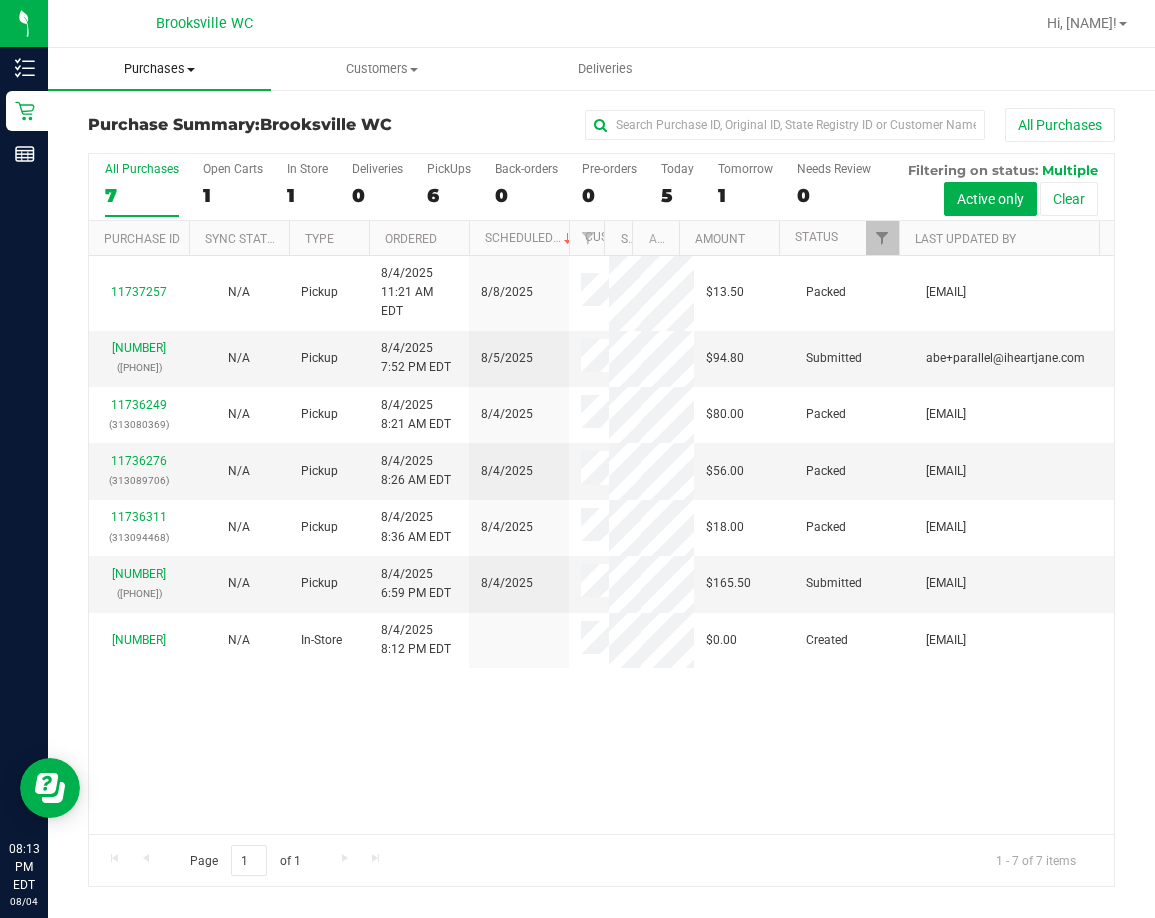 click on "Purchases" at bounding box center (159, 69) 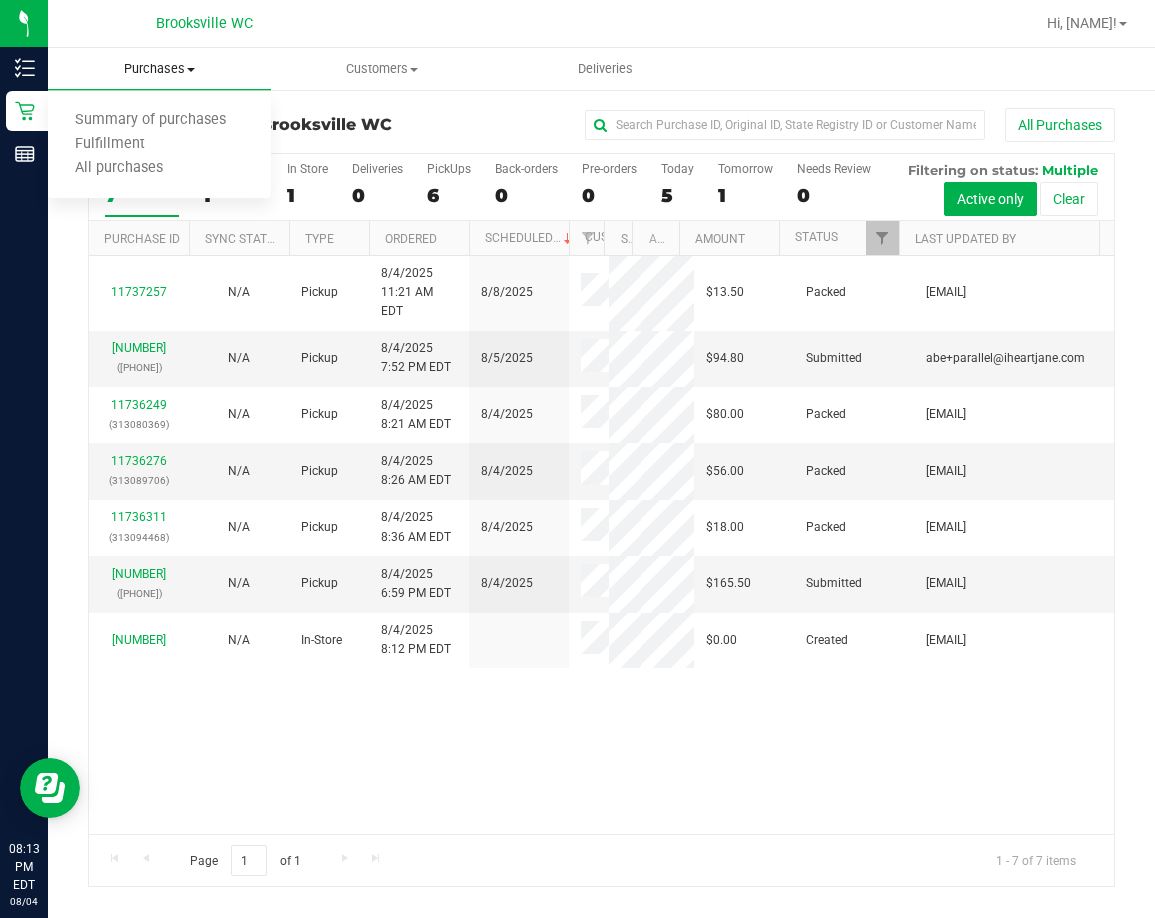 click on "Purchases" at bounding box center (159, 69) 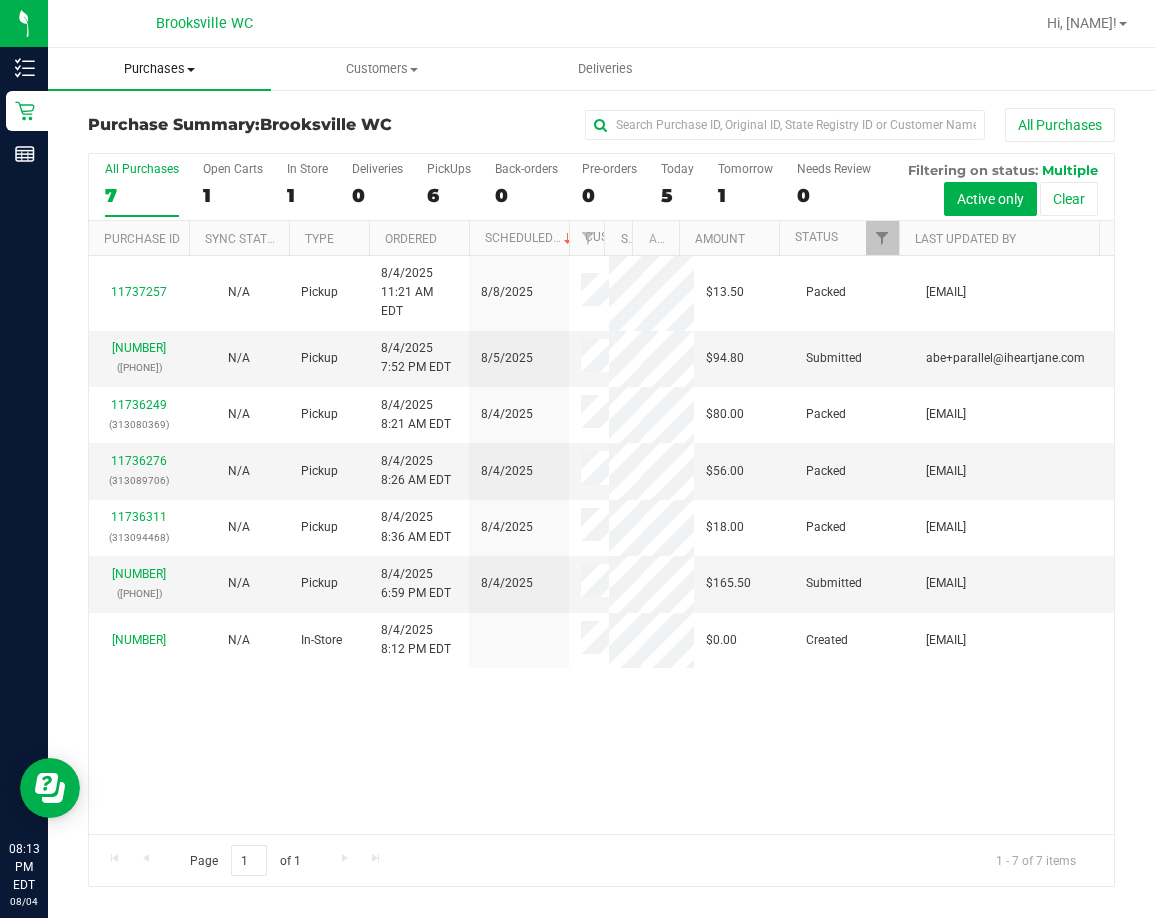 click on "Purchases
Summary of purchases
Fulfillment
All purchases" at bounding box center [159, 69] 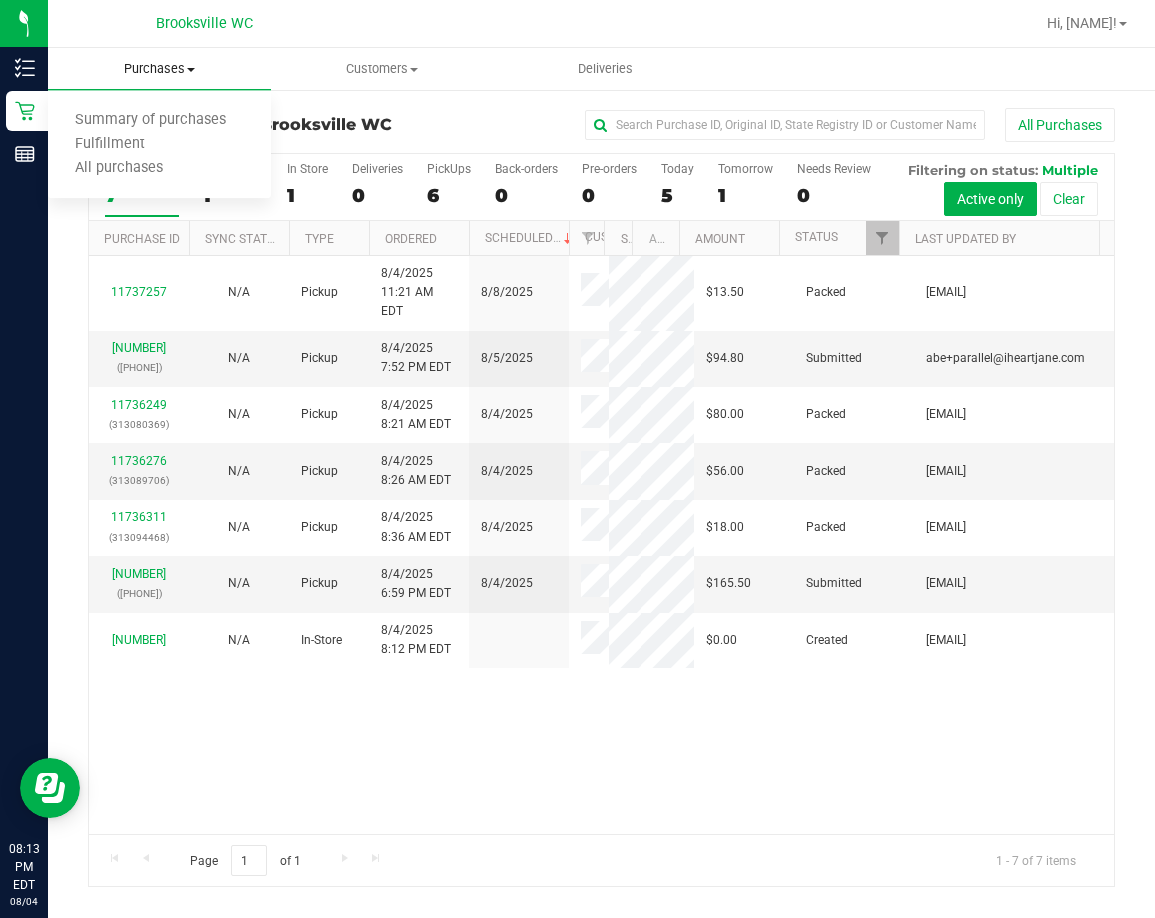 click on "Purchases" at bounding box center [159, 69] 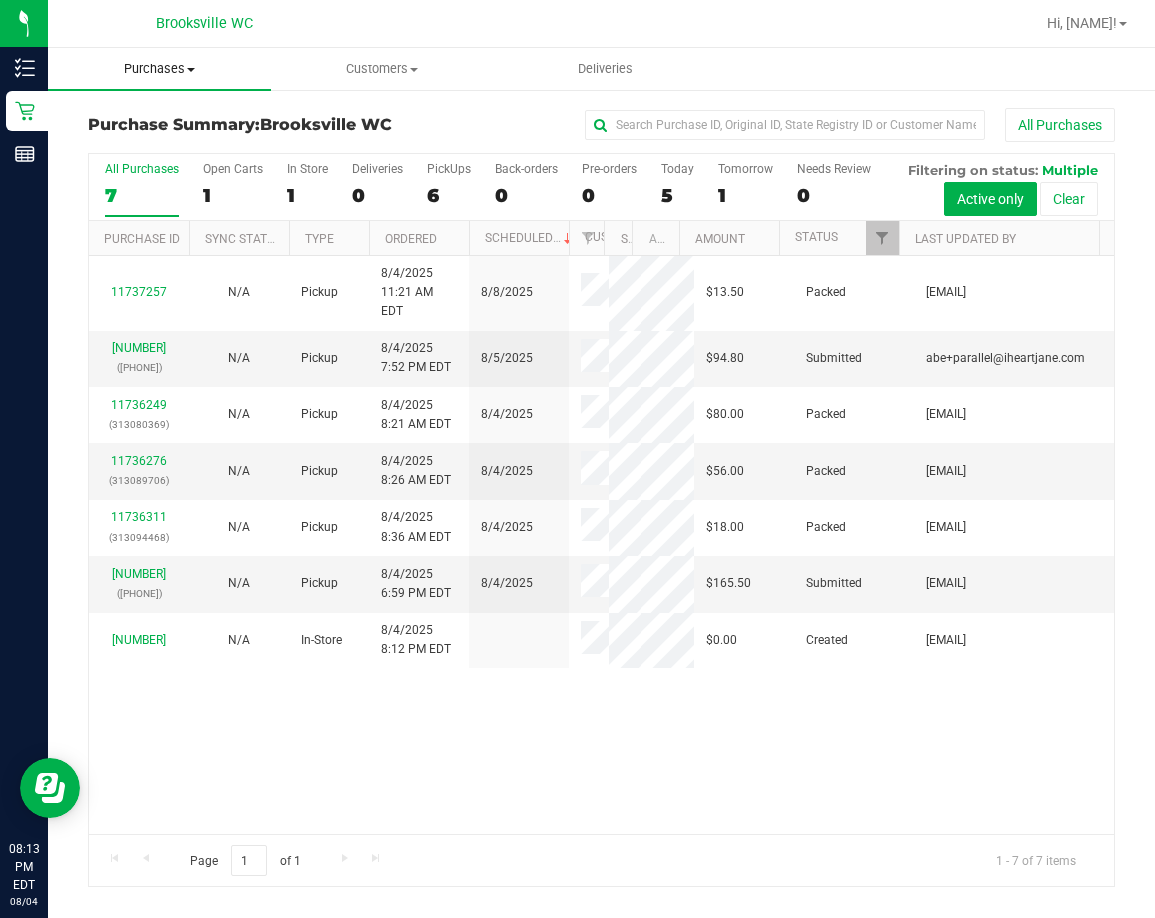 click on "Purchases" at bounding box center [159, 69] 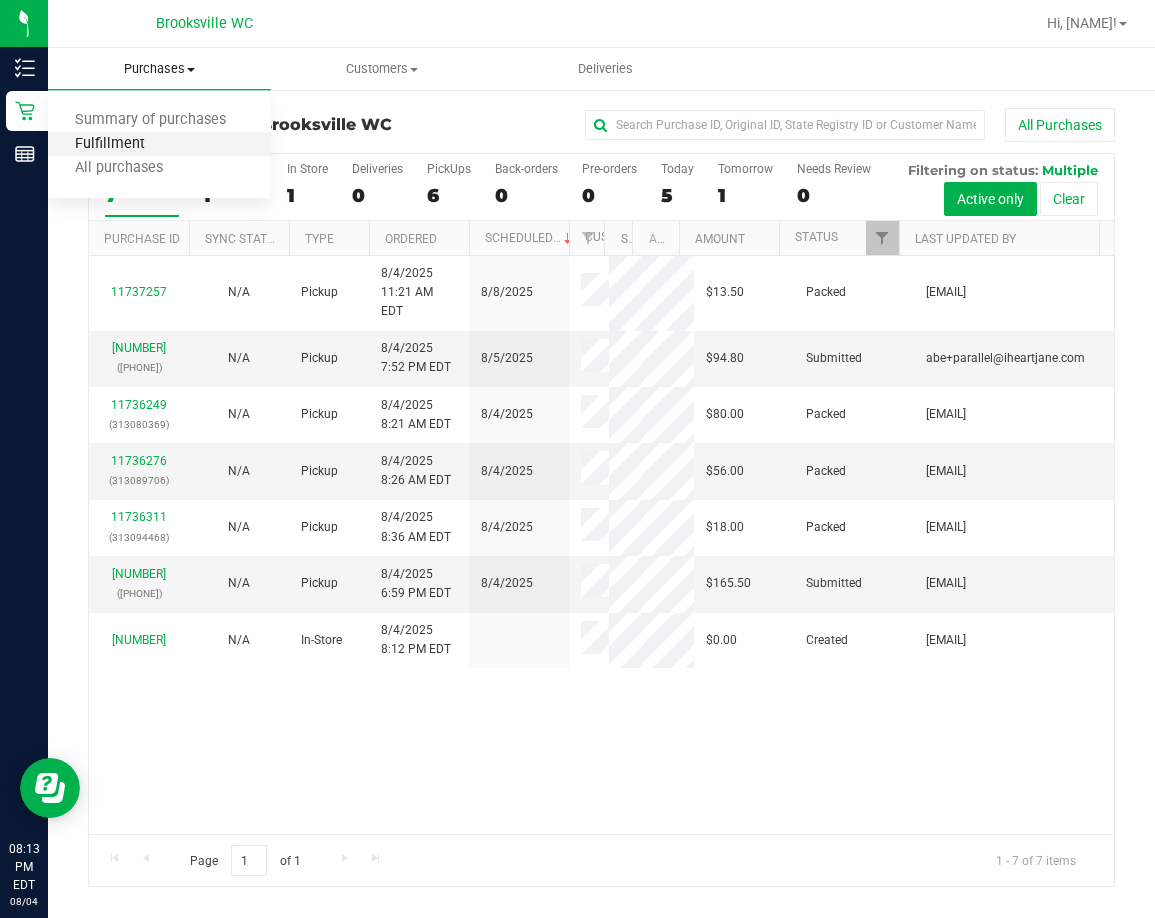 click on "Fulfillment" at bounding box center (110, 144) 